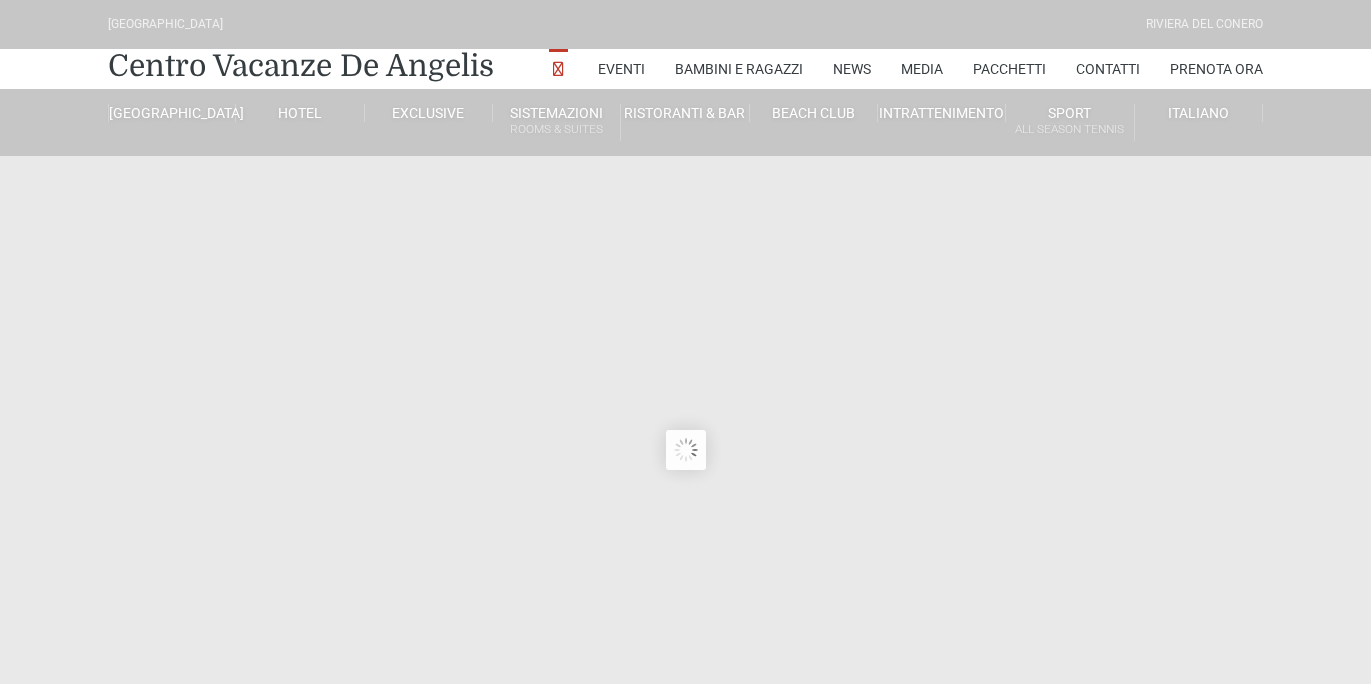 scroll, scrollTop: 0, scrollLeft: 0, axis: both 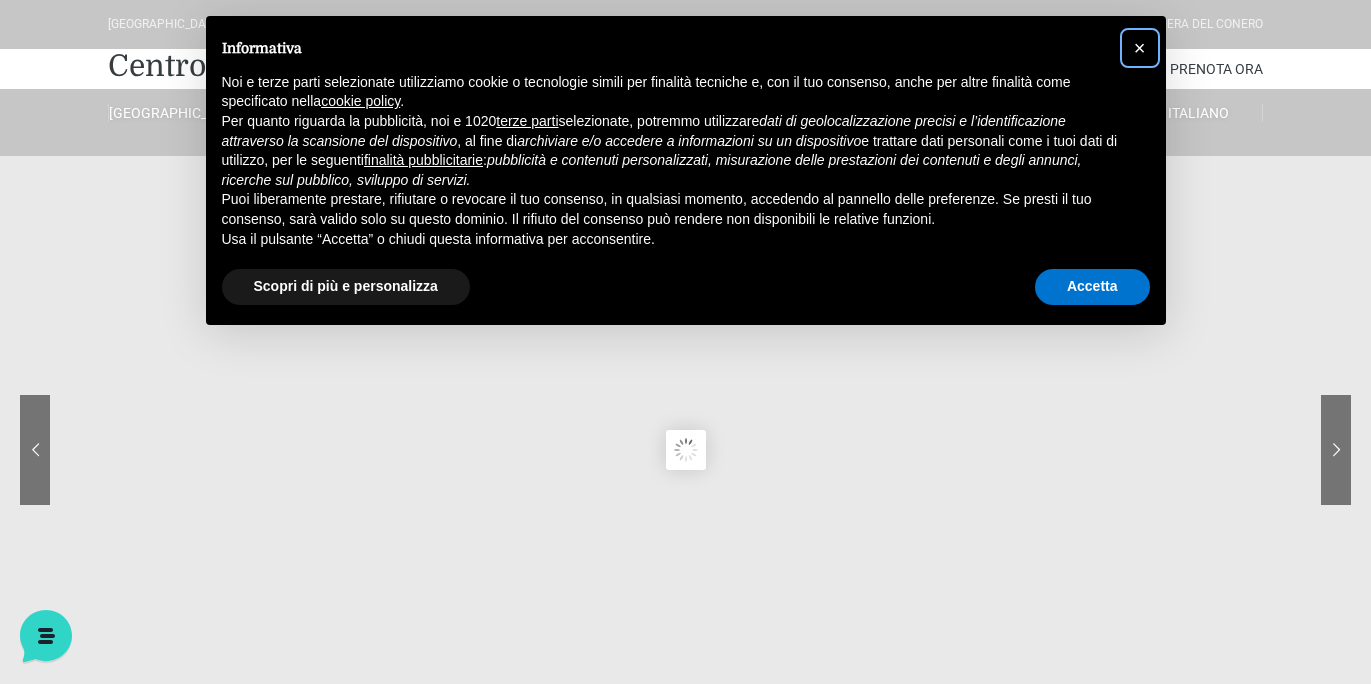 click on "×" at bounding box center [1140, 48] 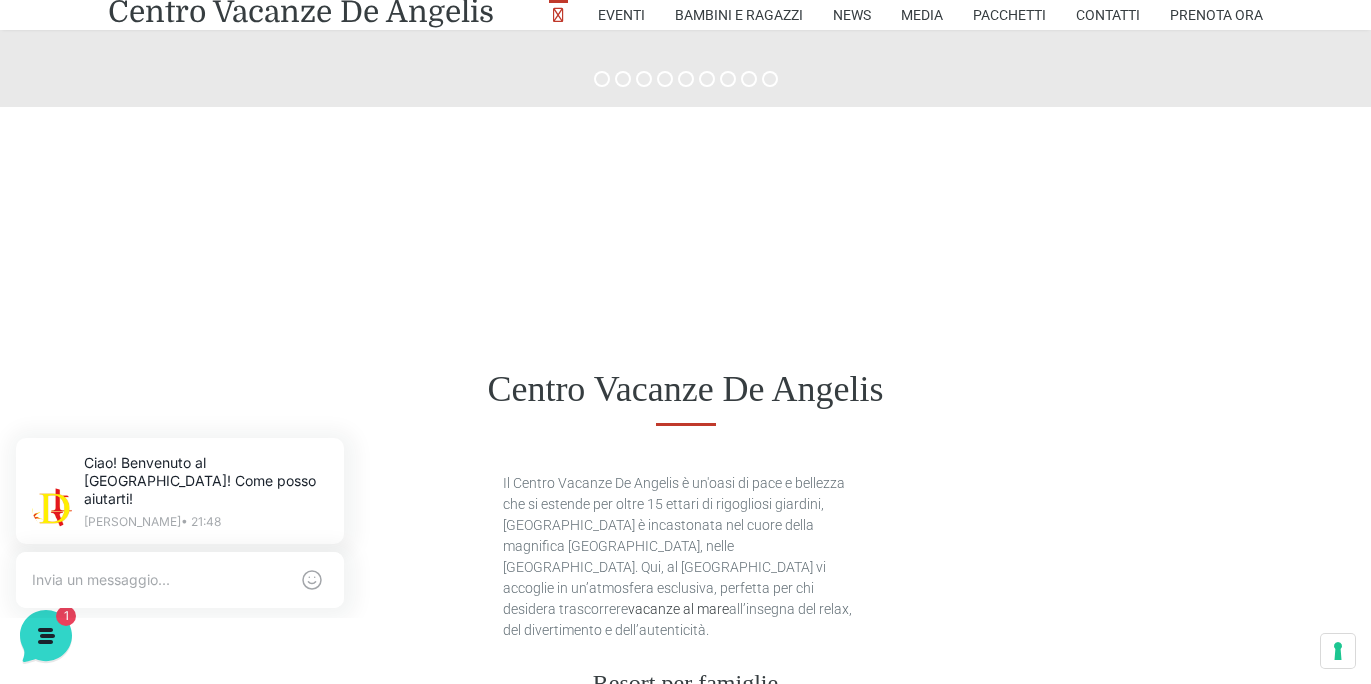scroll, scrollTop: 804, scrollLeft: 0, axis: vertical 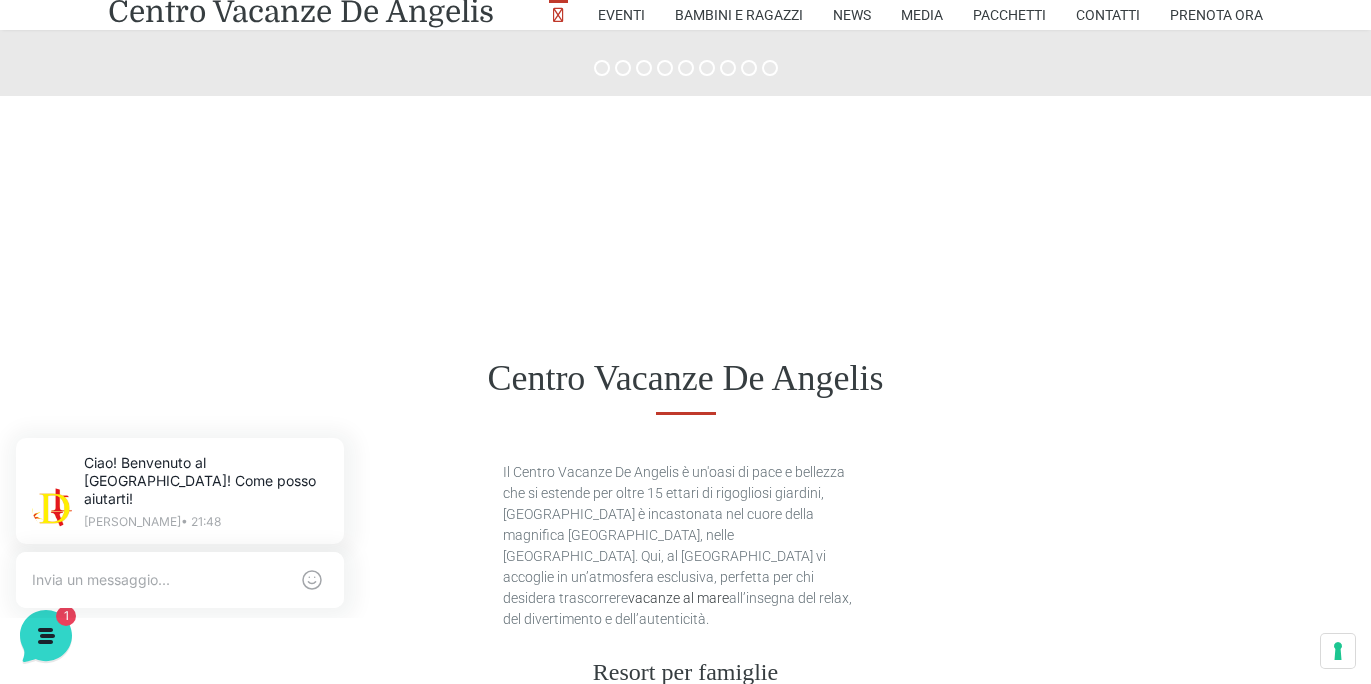 click on "Centro Vacanze De Angelis" at bounding box center [685, 378] 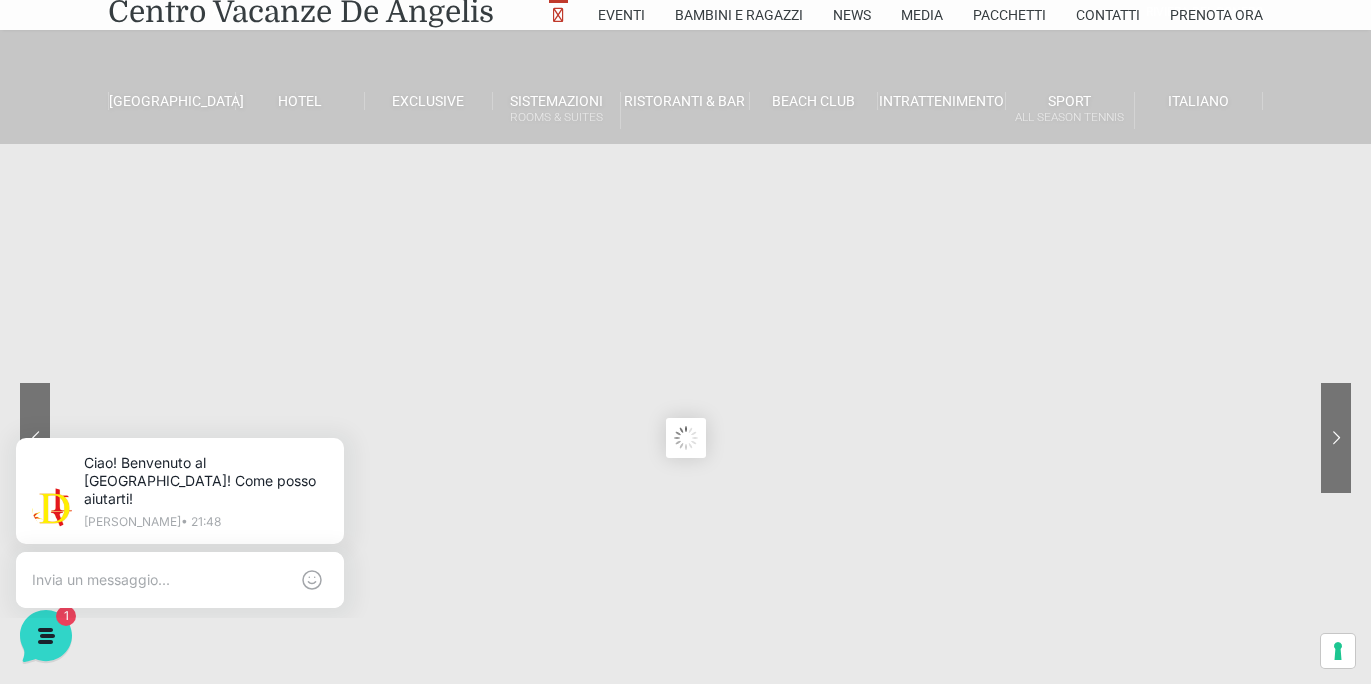 scroll, scrollTop: 0, scrollLeft: 0, axis: both 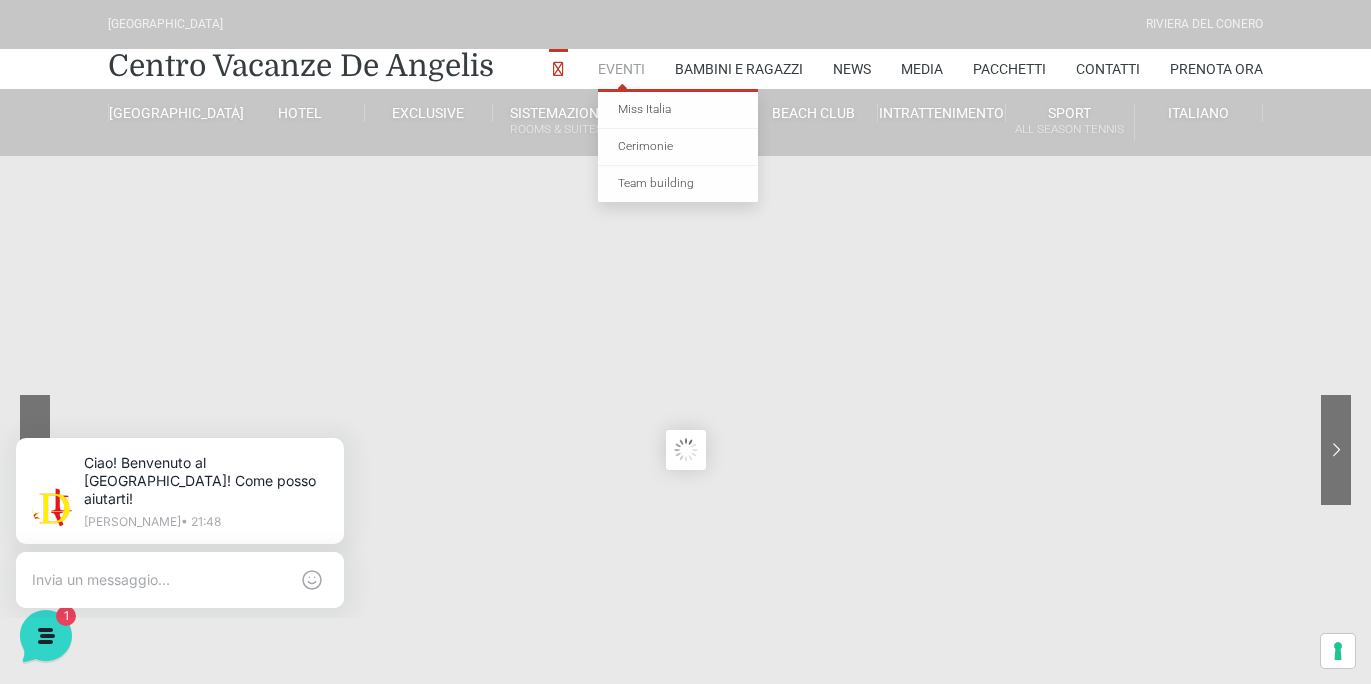 click on "Eventi" at bounding box center [621, 69] 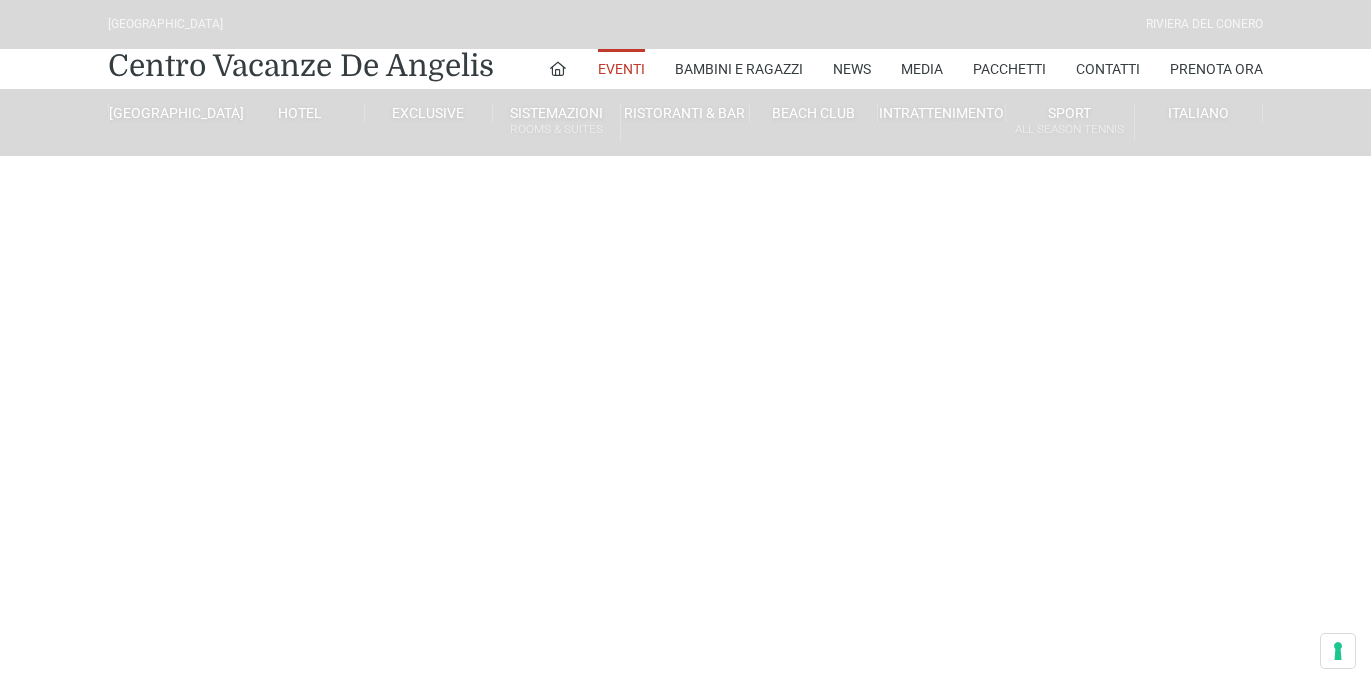 scroll, scrollTop: 0, scrollLeft: 0, axis: both 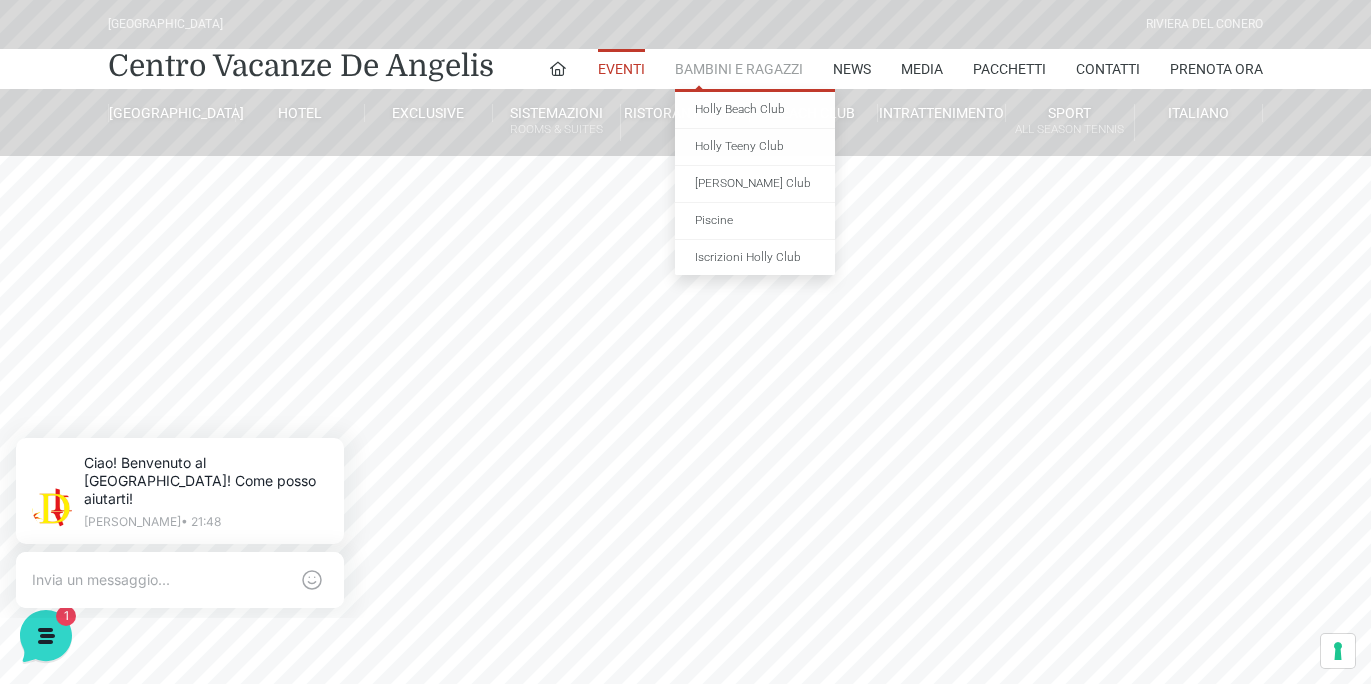 click on "Bambini e Ragazzi" at bounding box center [739, 69] 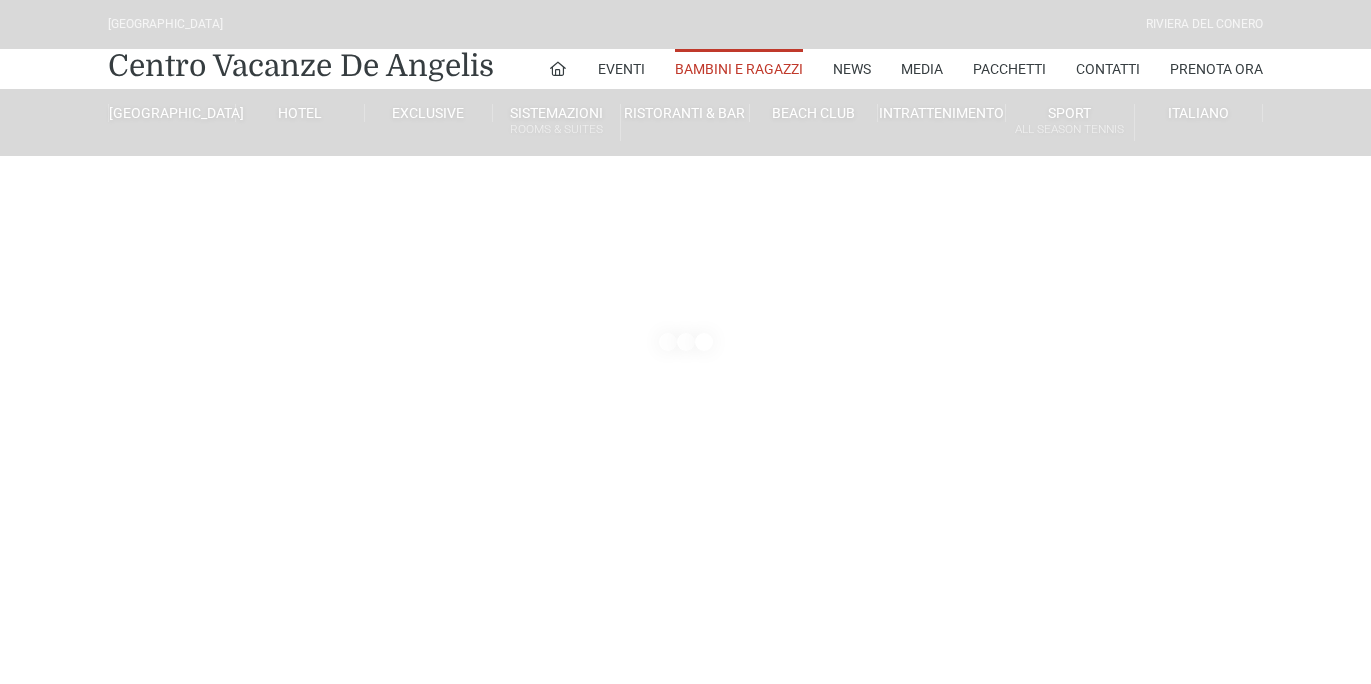 scroll, scrollTop: 0, scrollLeft: 0, axis: both 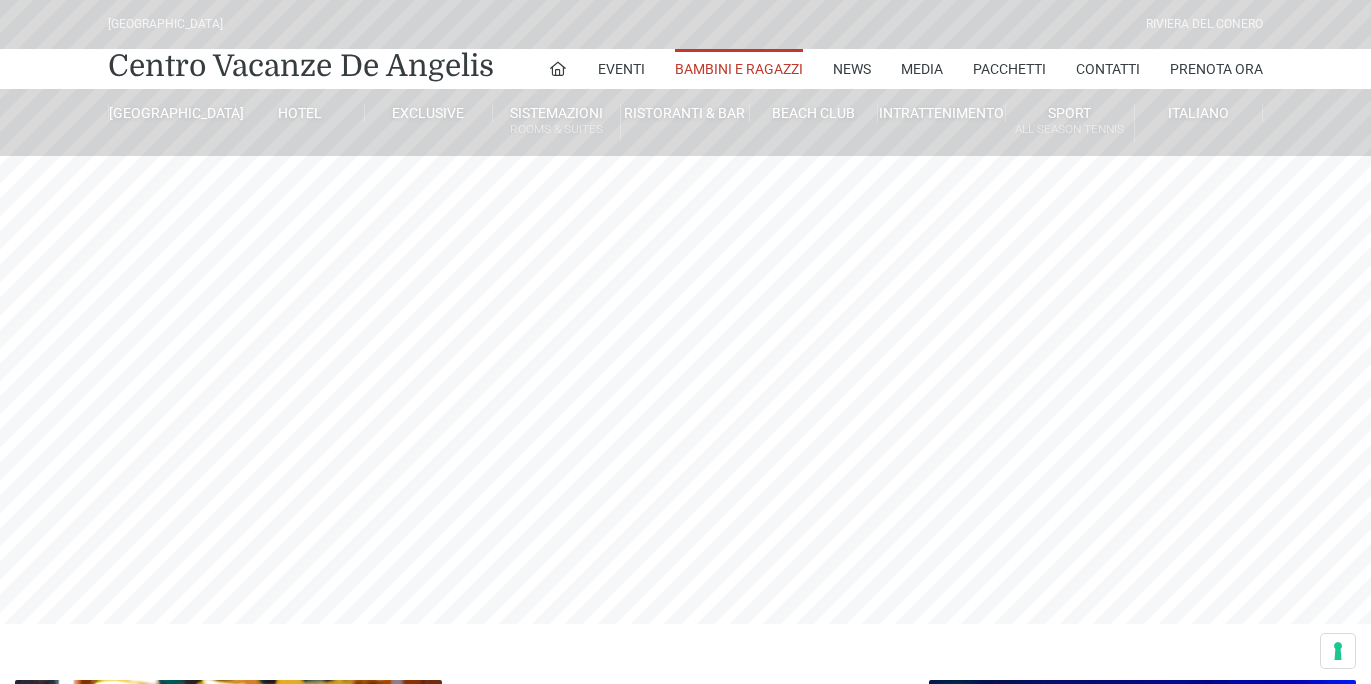 click on "Bambini e Ragazzi" at bounding box center (739, 69) 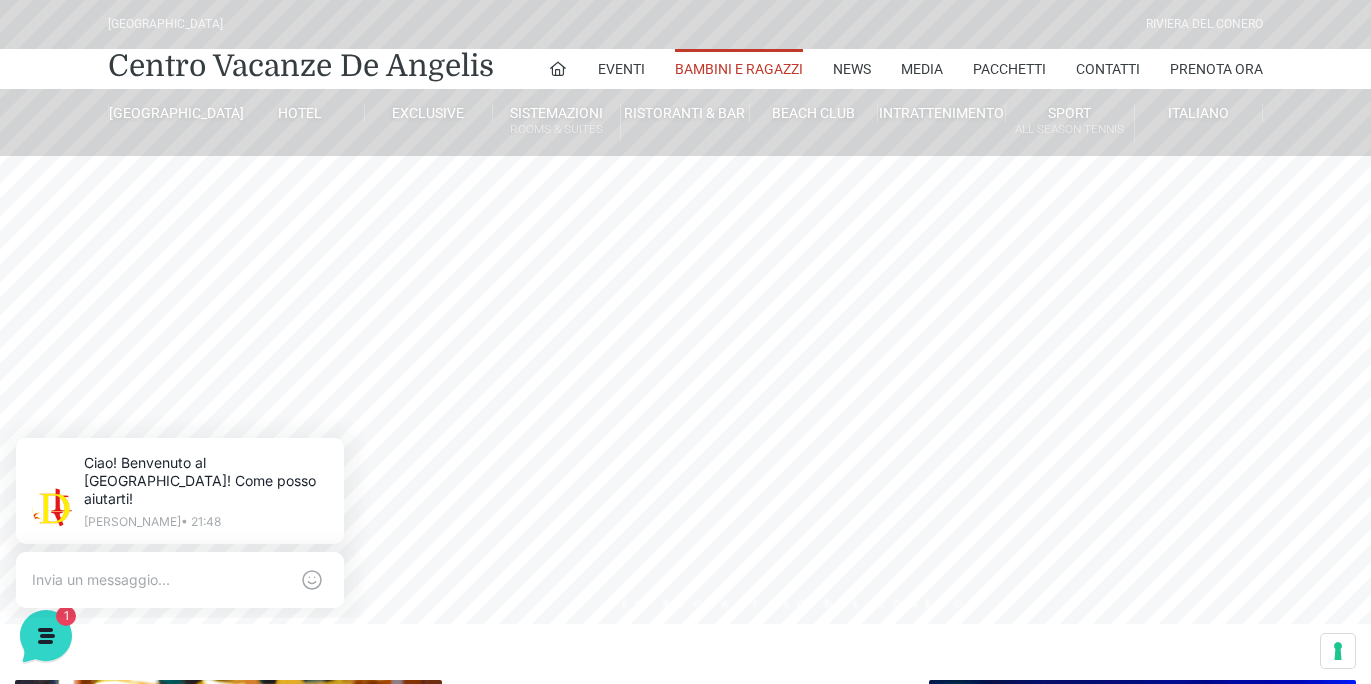 scroll, scrollTop: 0, scrollLeft: 0, axis: both 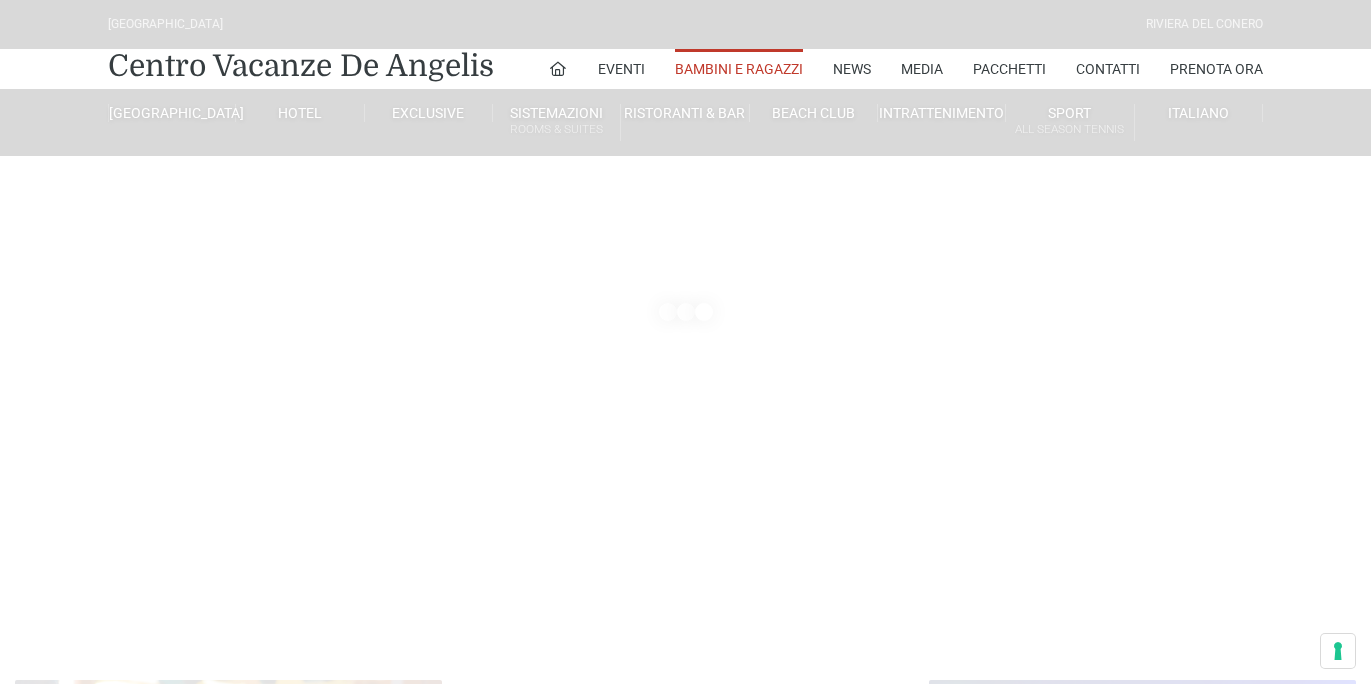 click on "Bambini e Ragazzi" at bounding box center (739, 69) 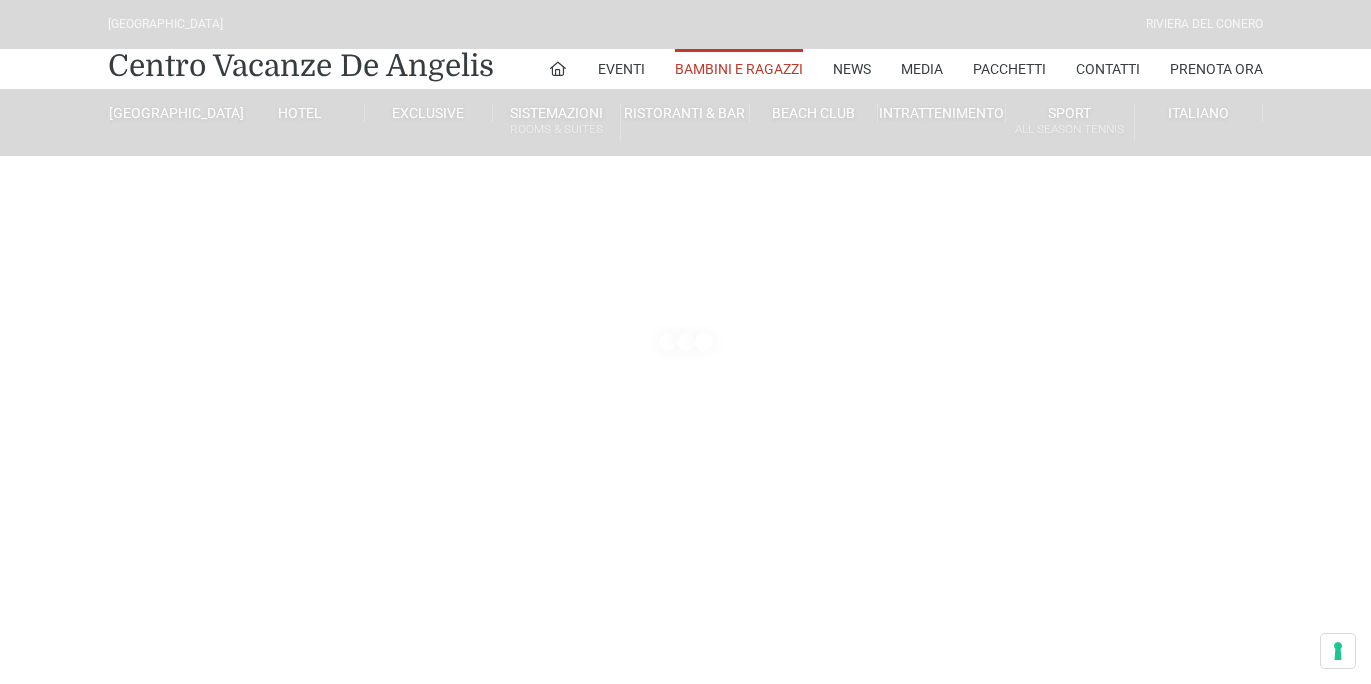 scroll, scrollTop: 0, scrollLeft: 0, axis: both 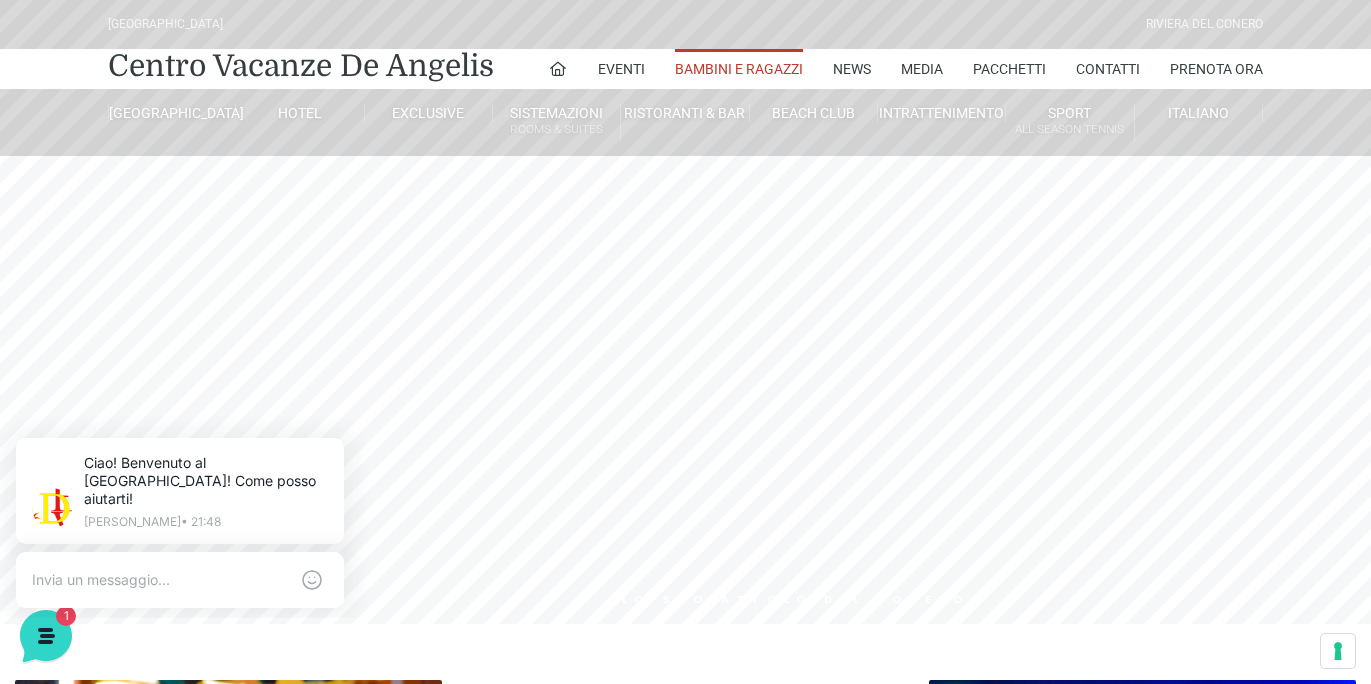 click on "Bambini e Ragazzi" at bounding box center [739, 69] 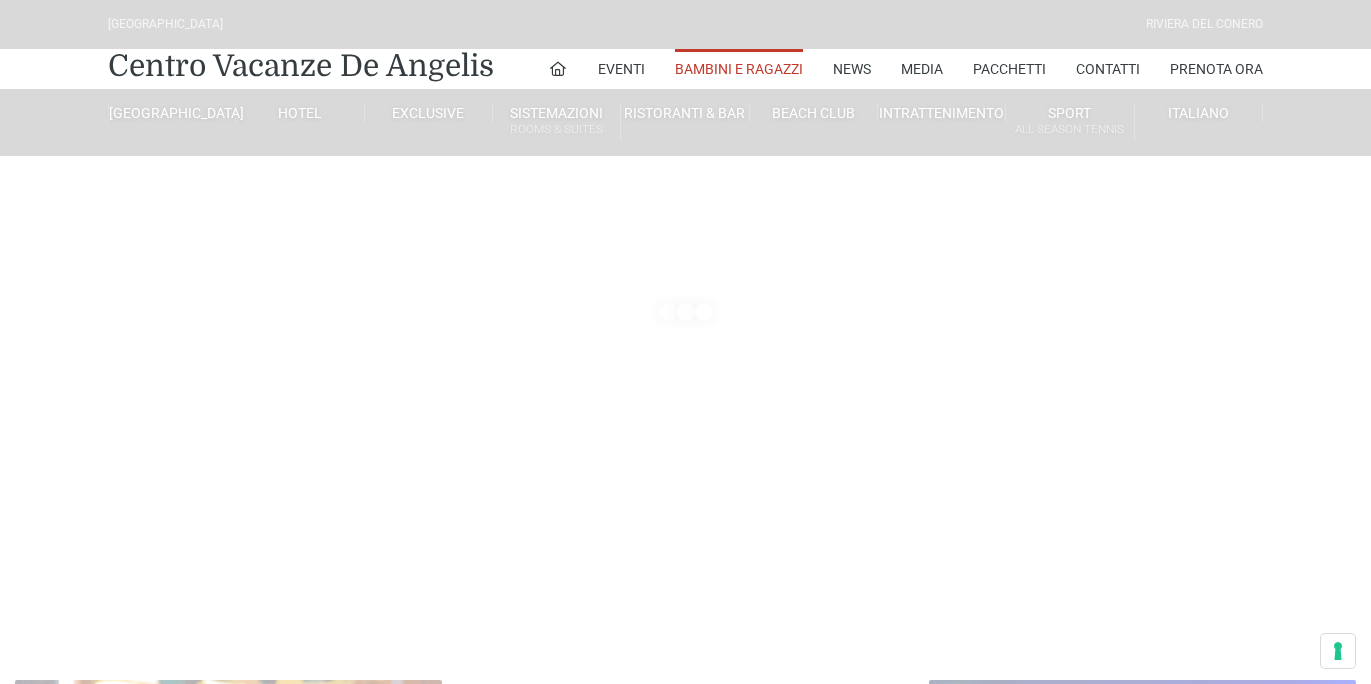 scroll, scrollTop: 0, scrollLeft: 0, axis: both 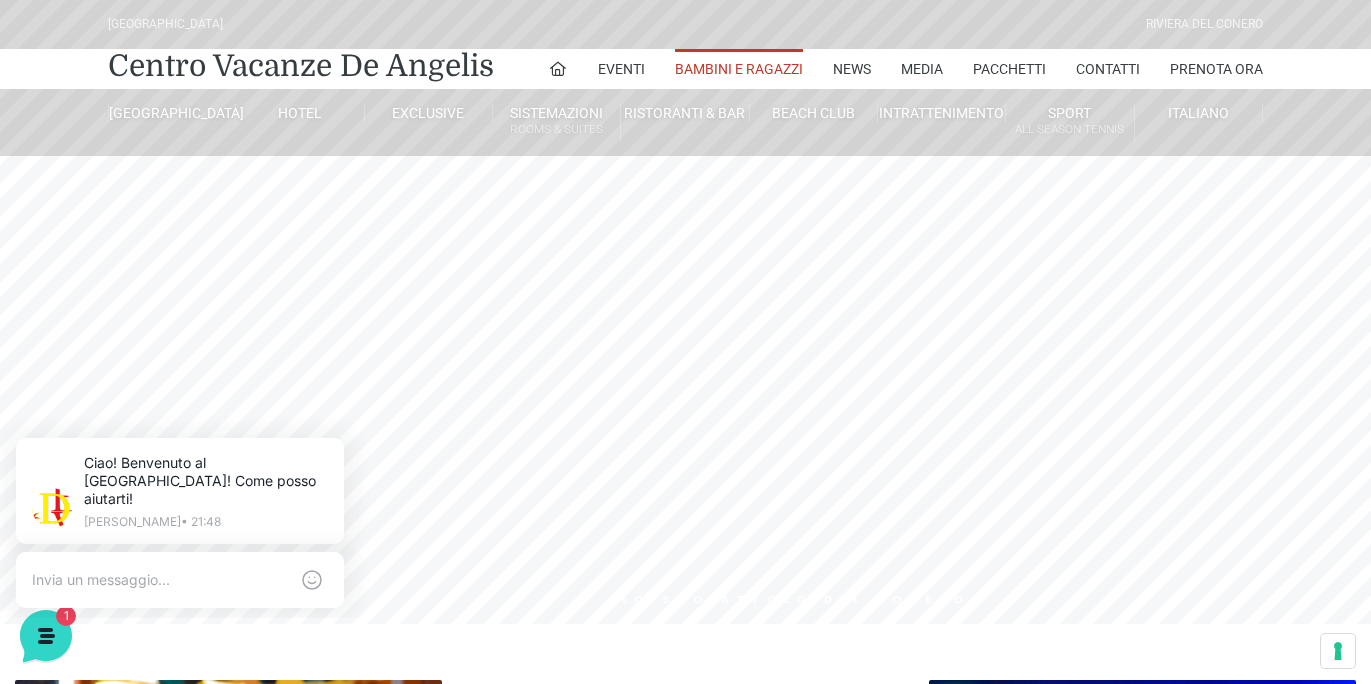 click on "Bambini e Ragazzi" at bounding box center [739, 69] 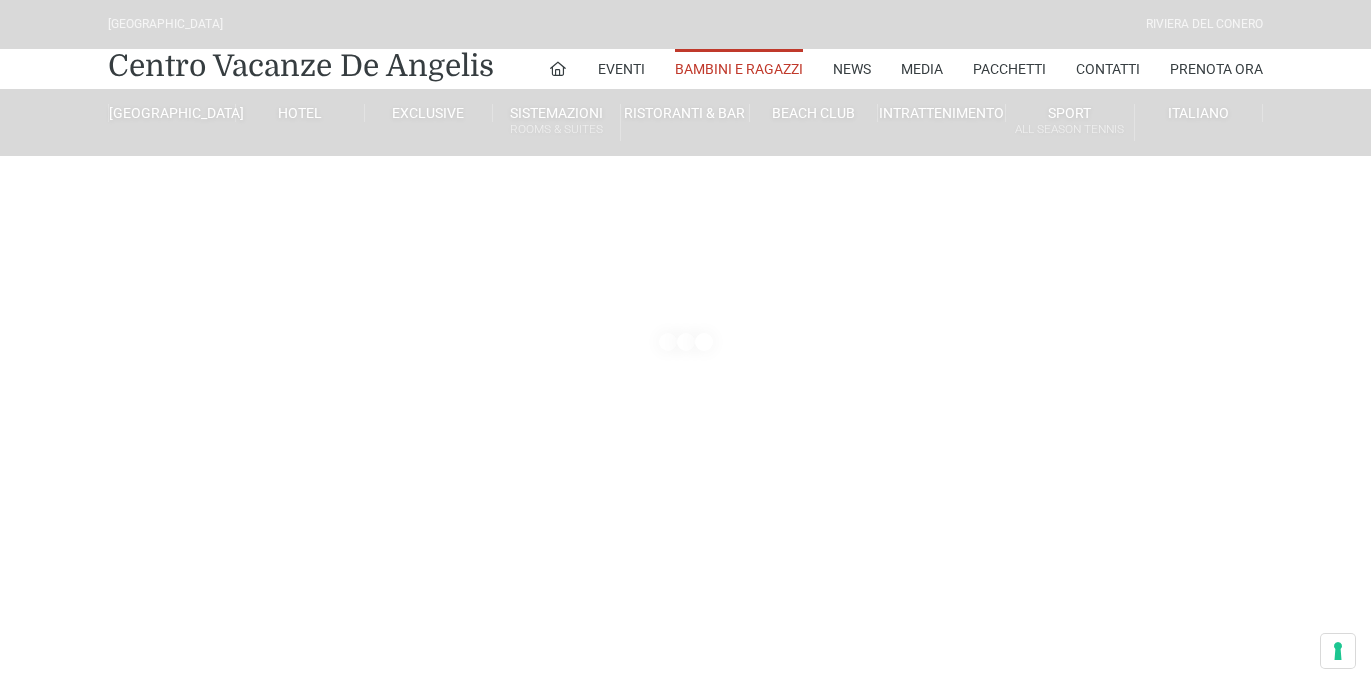 scroll, scrollTop: 0, scrollLeft: 0, axis: both 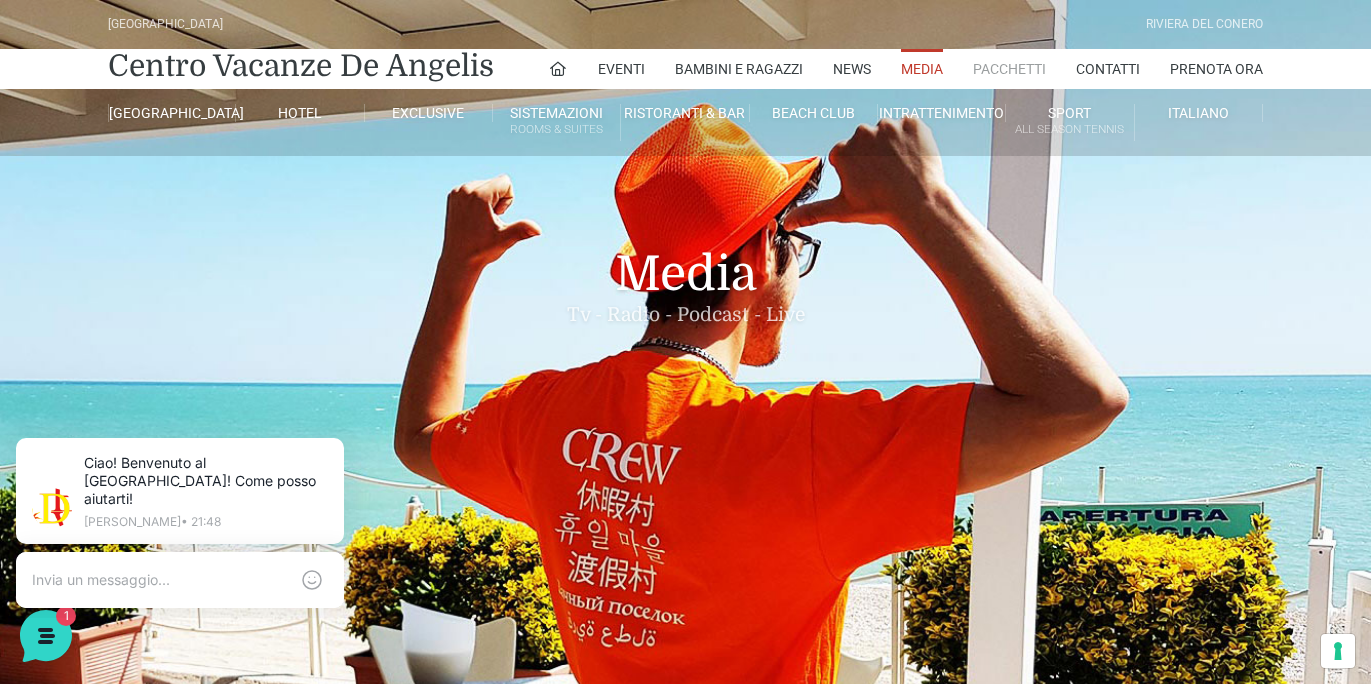 click on "Pacchetti" at bounding box center (1009, 69) 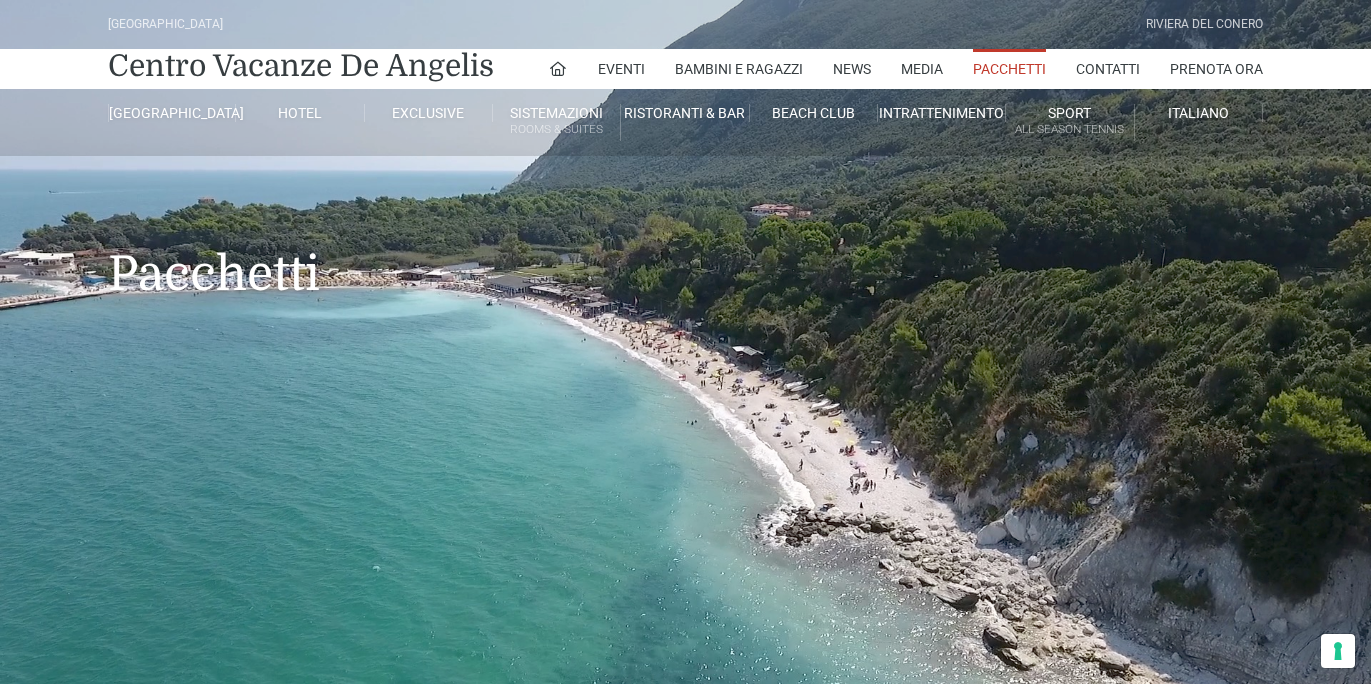 scroll, scrollTop: 0, scrollLeft: 0, axis: both 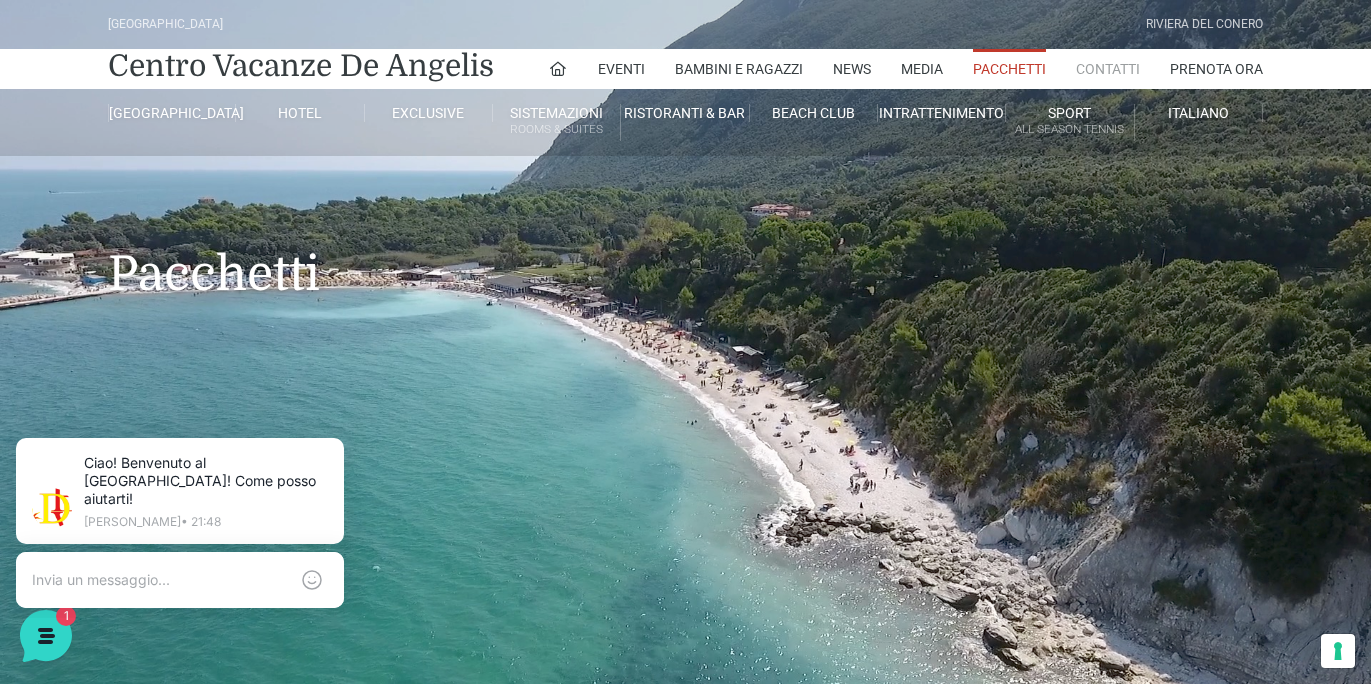 click on "Contatti" at bounding box center [1108, 69] 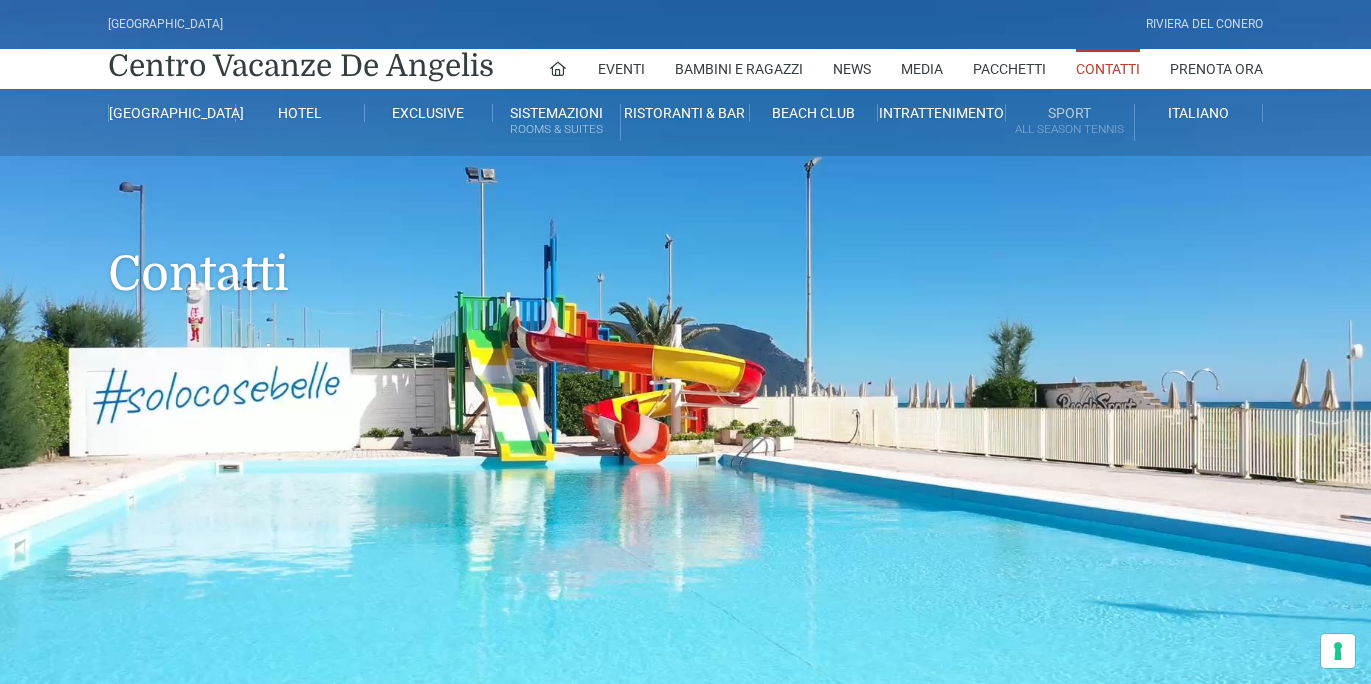 scroll, scrollTop: 0, scrollLeft: 0, axis: both 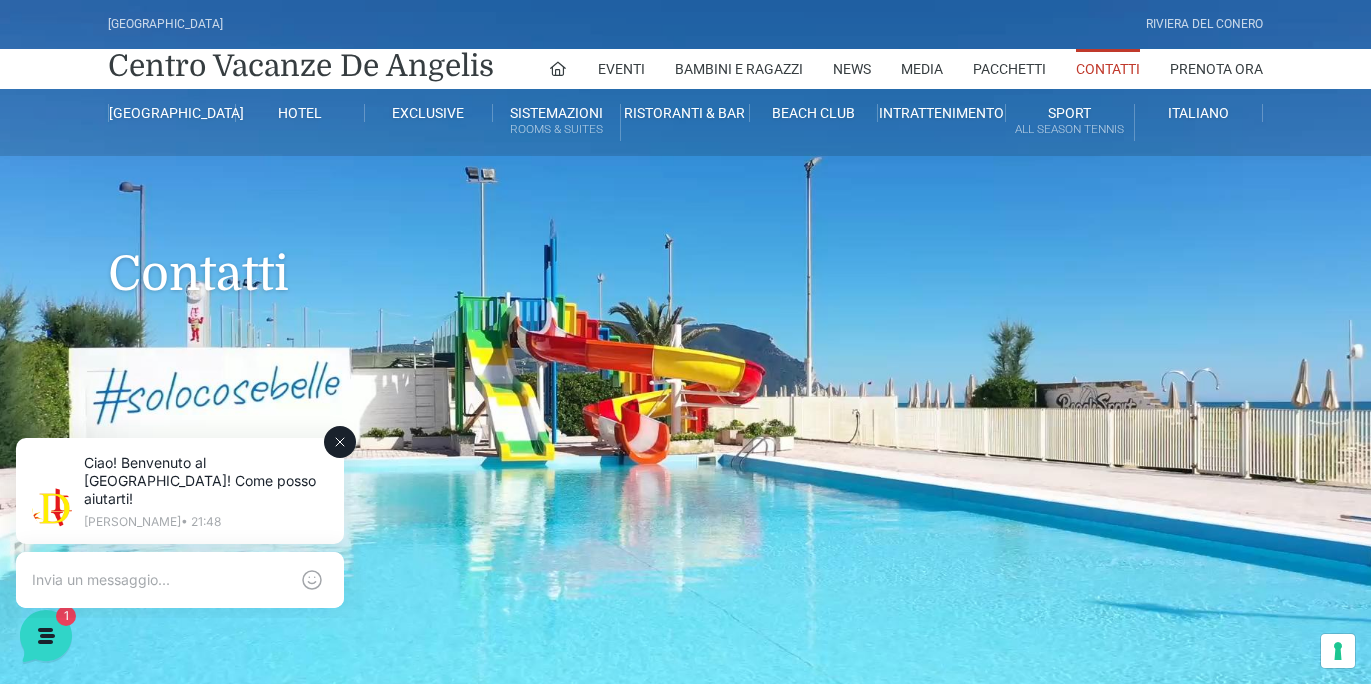 click at bounding box center (160, 580) 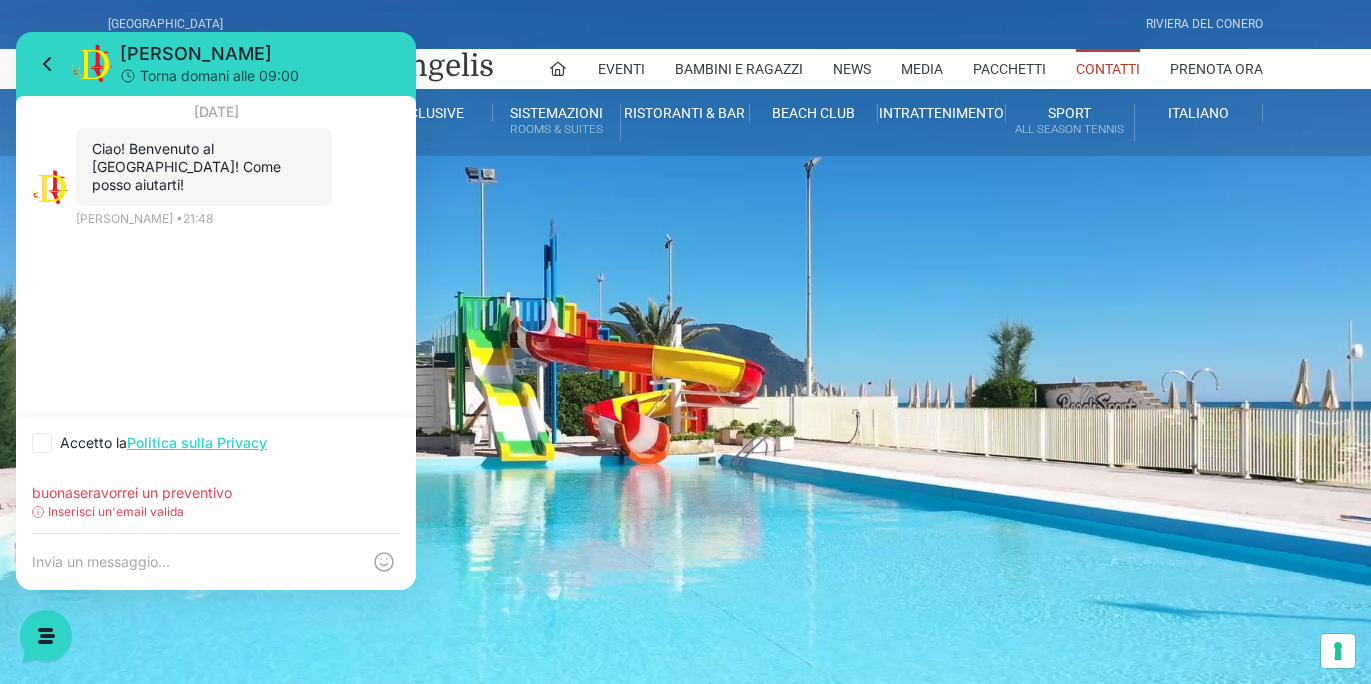 click on "buonaseravorrei un preventivo" at bounding box center [216, 493] 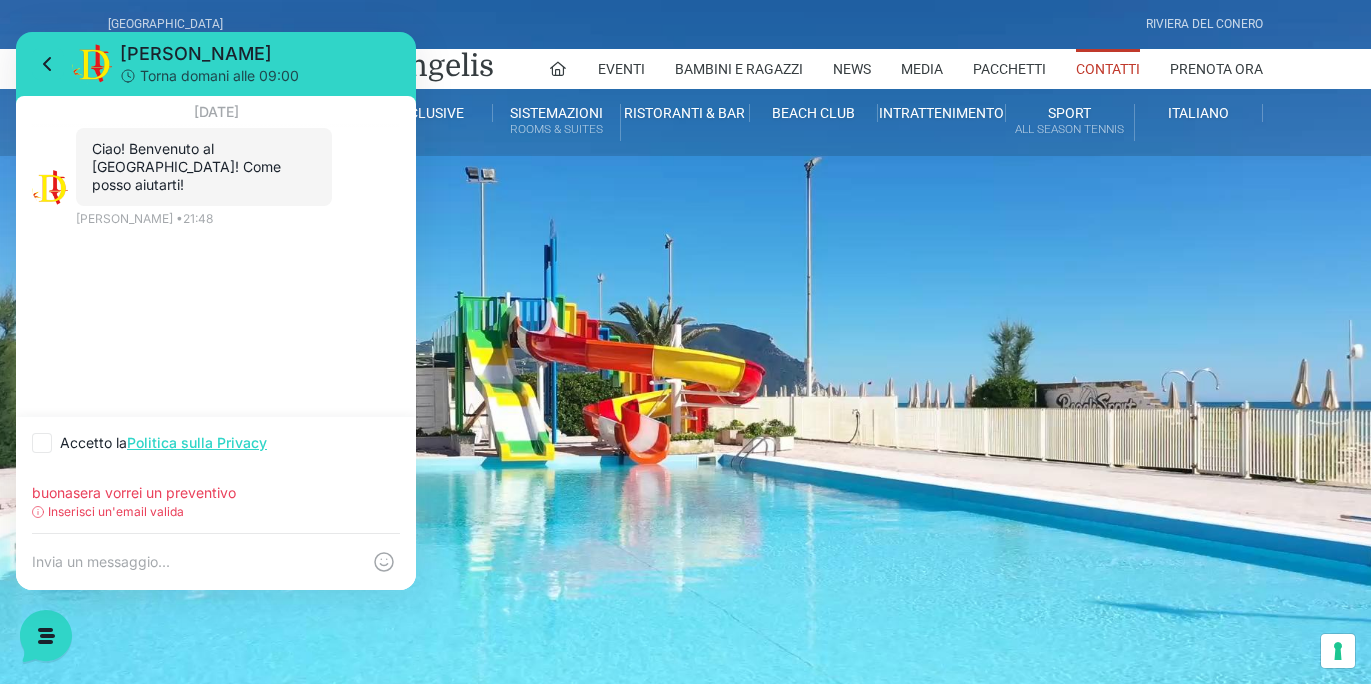 click on "buonasera vorrei un preventivo" at bounding box center [216, 493] 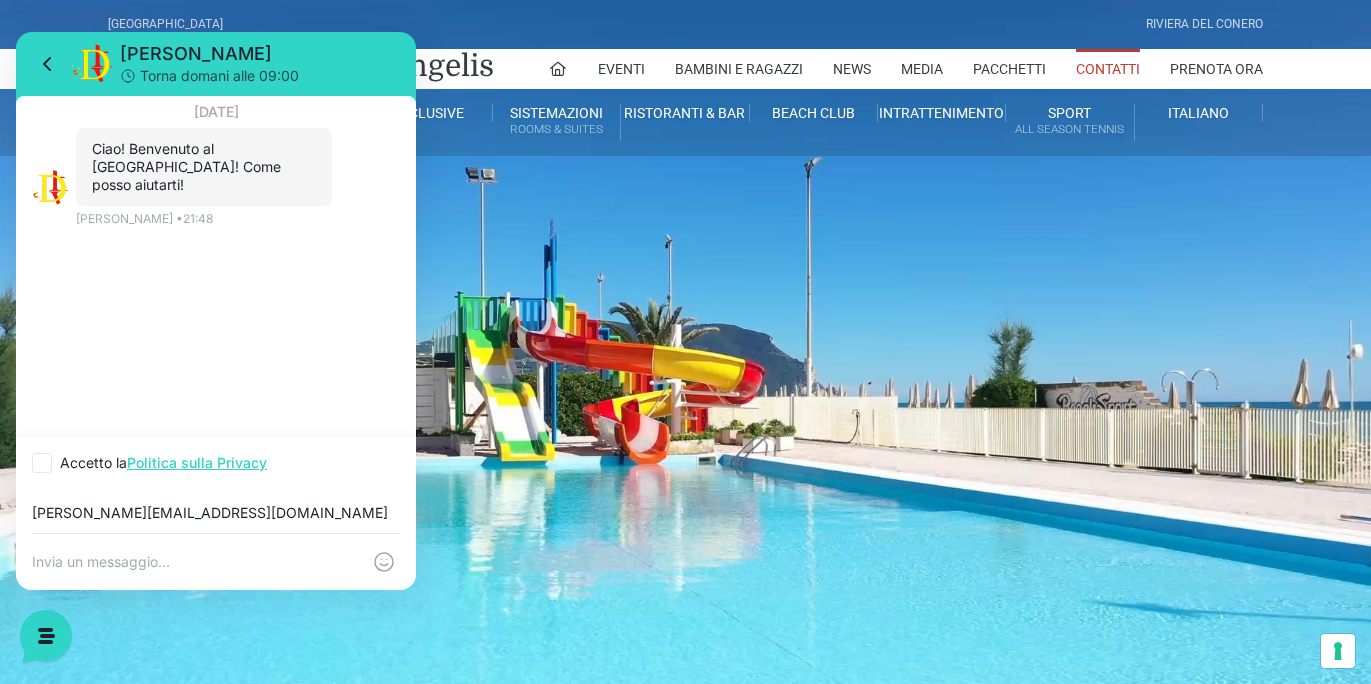 type on "fabio_dany@tin.it" 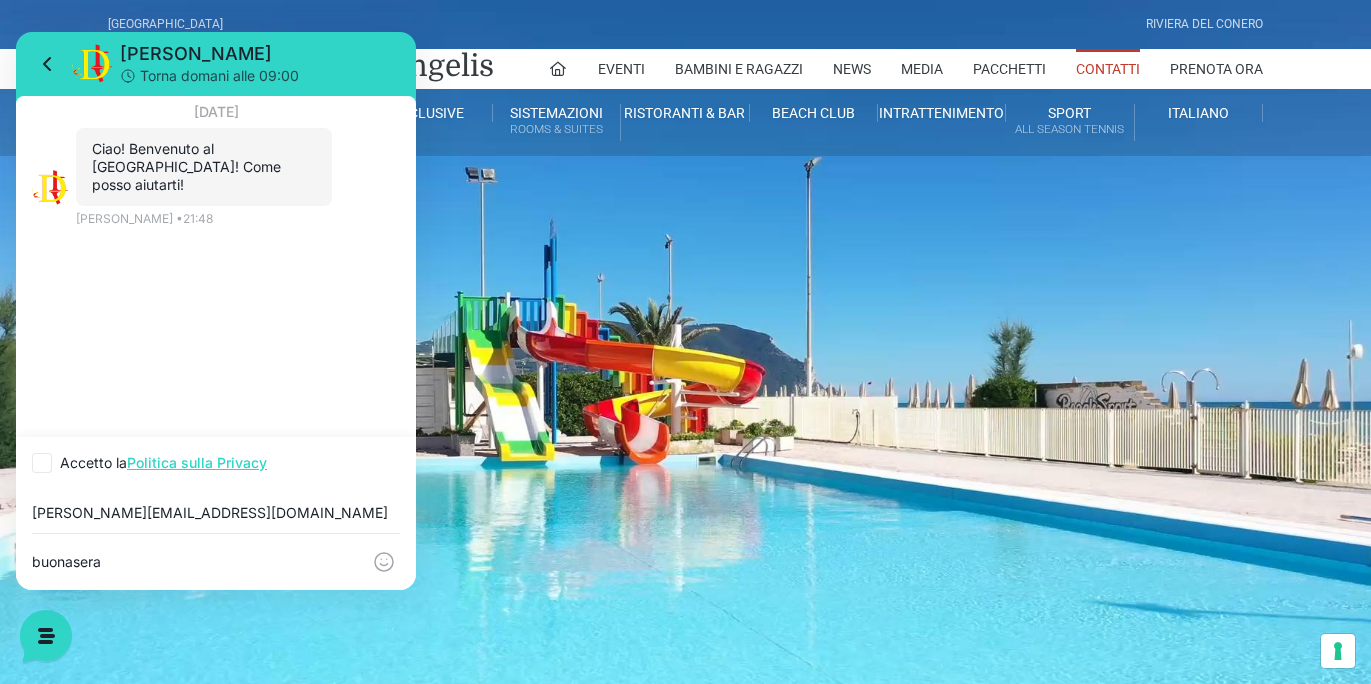 type on "buonasera" 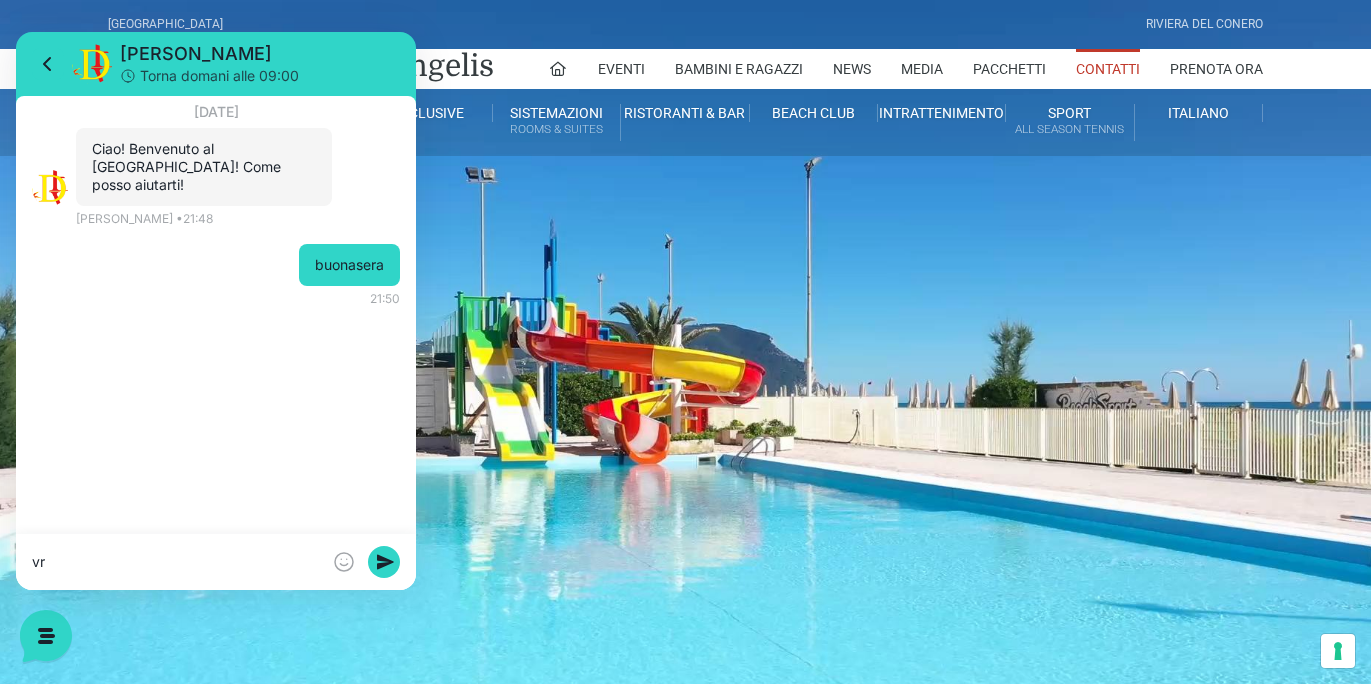type on "v" 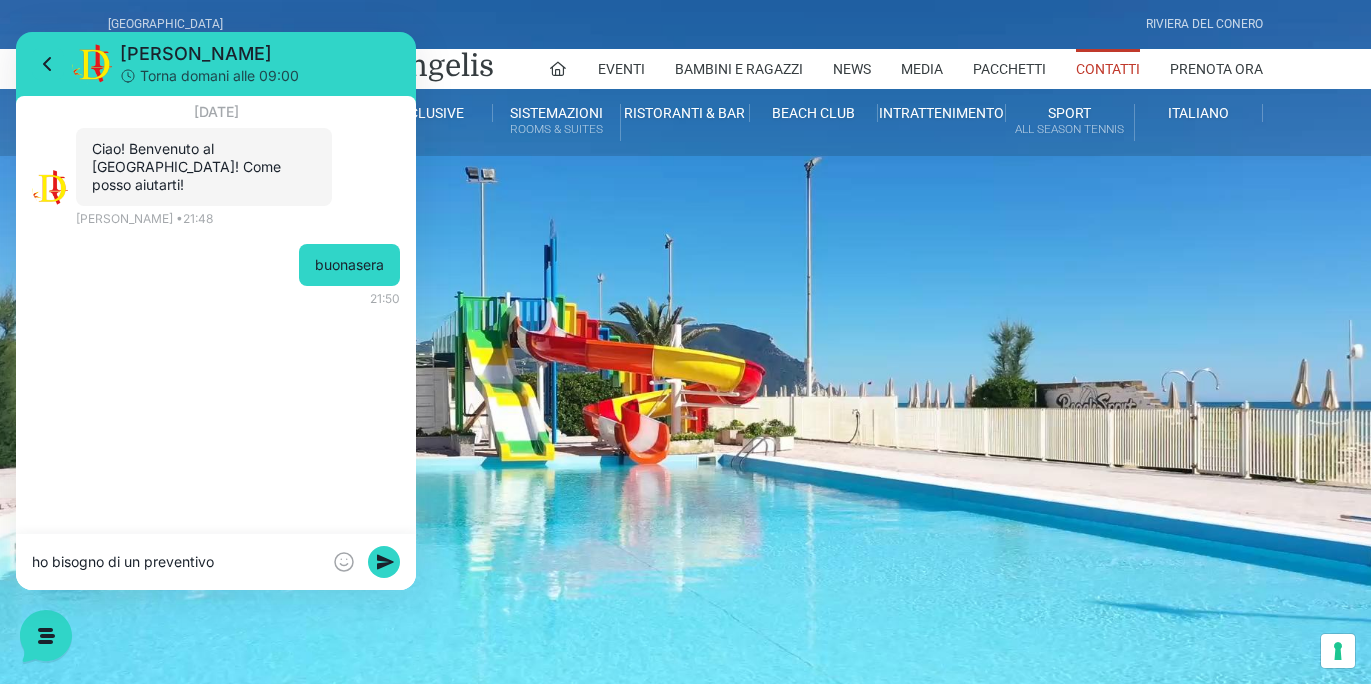 type on "ho bisogno di un preventivo" 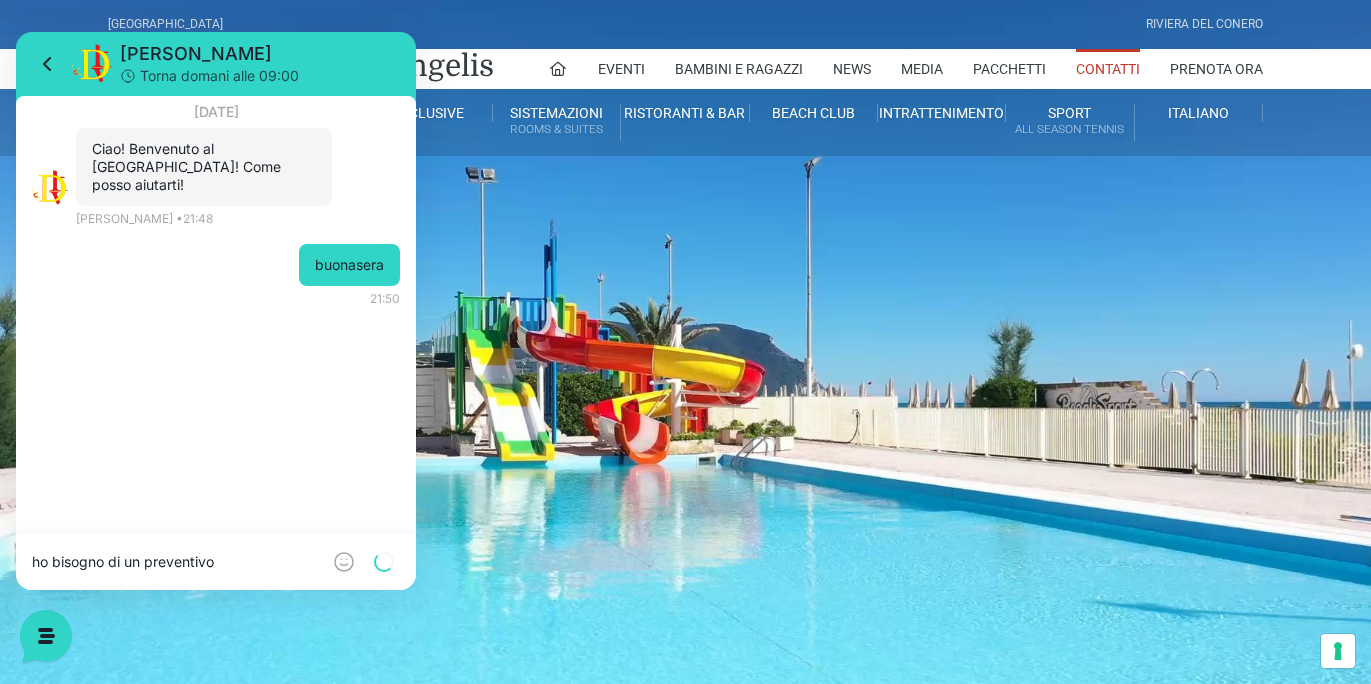 type 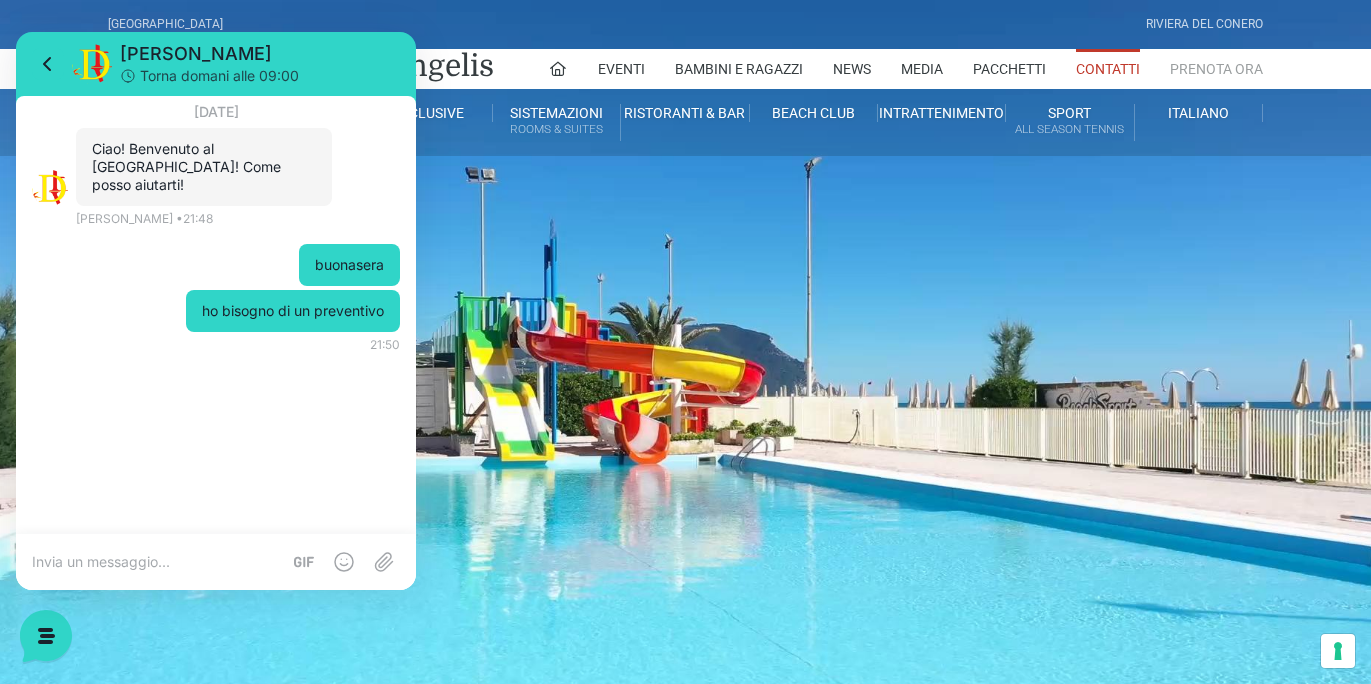 click on "Prenota Ora" at bounding box center [1216, 69] 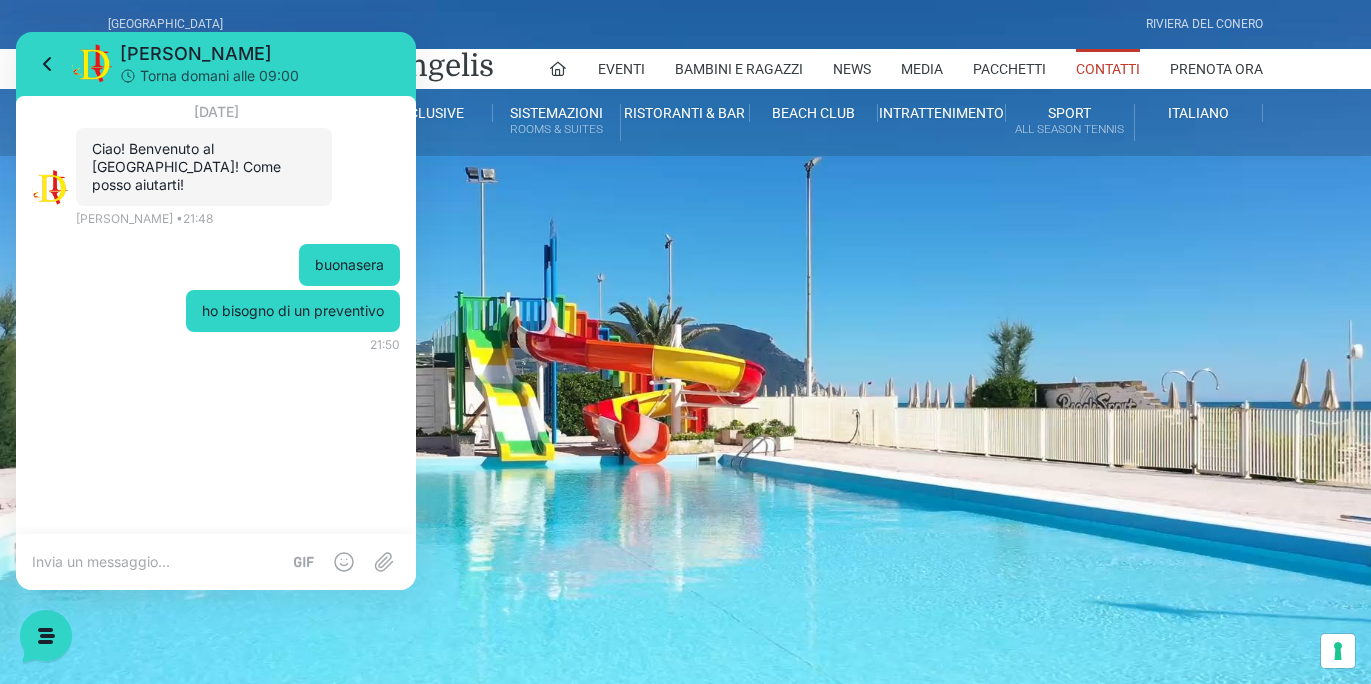 click on "[GEOGRAPHIC_DATA]" at bounding box center [165, 24] 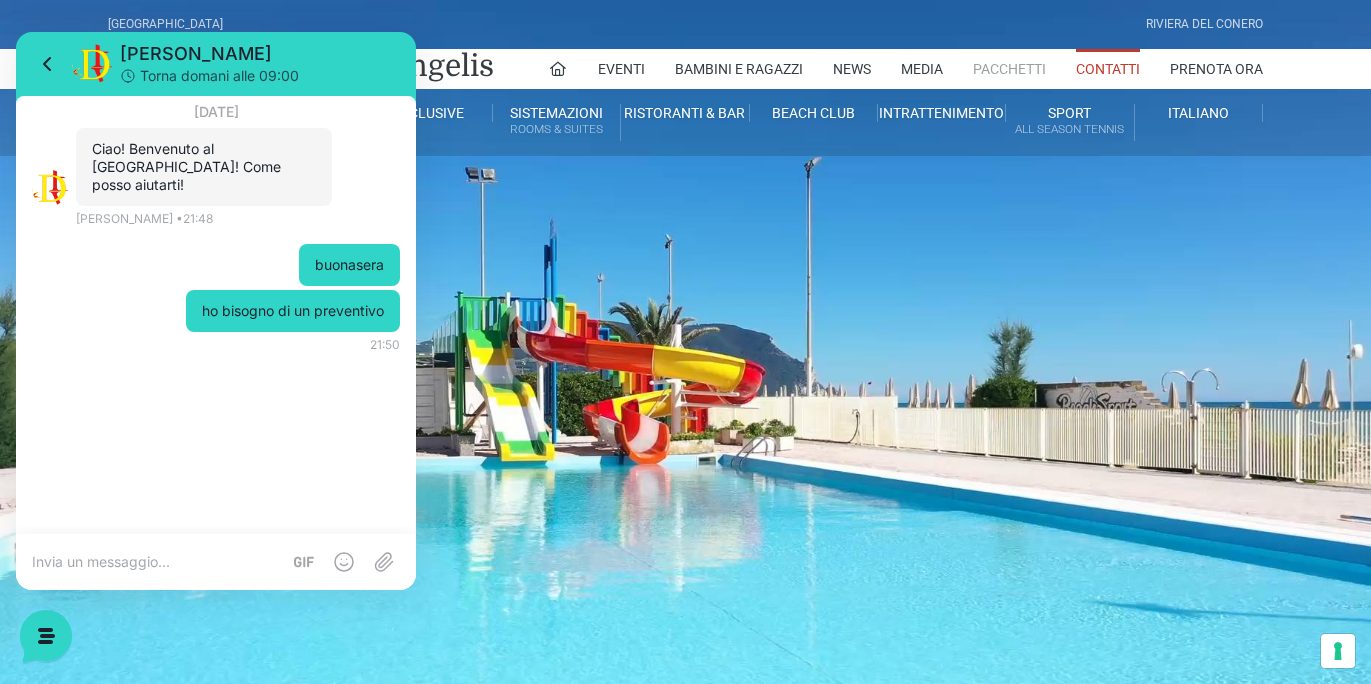 click on "Pacchetti" at bounding box center (1009, 69) 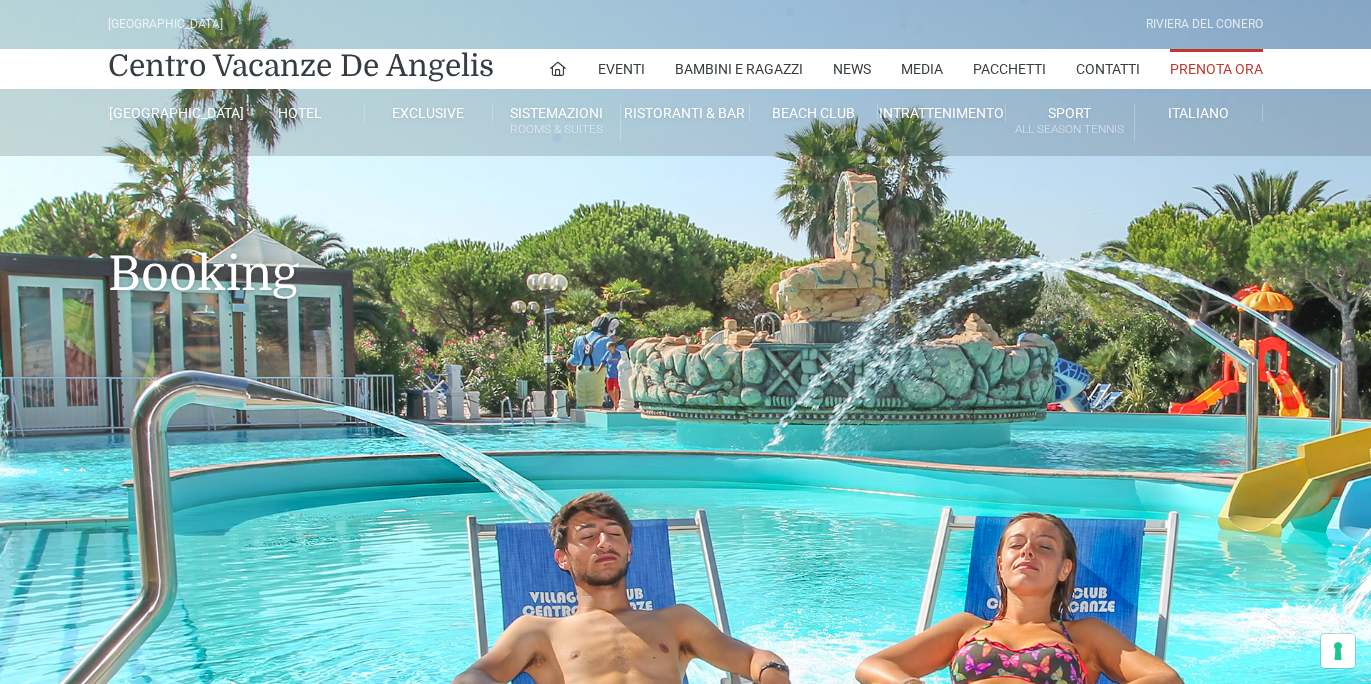 scroll, scrollTop: 0, scrollLeft: 0, axis: both 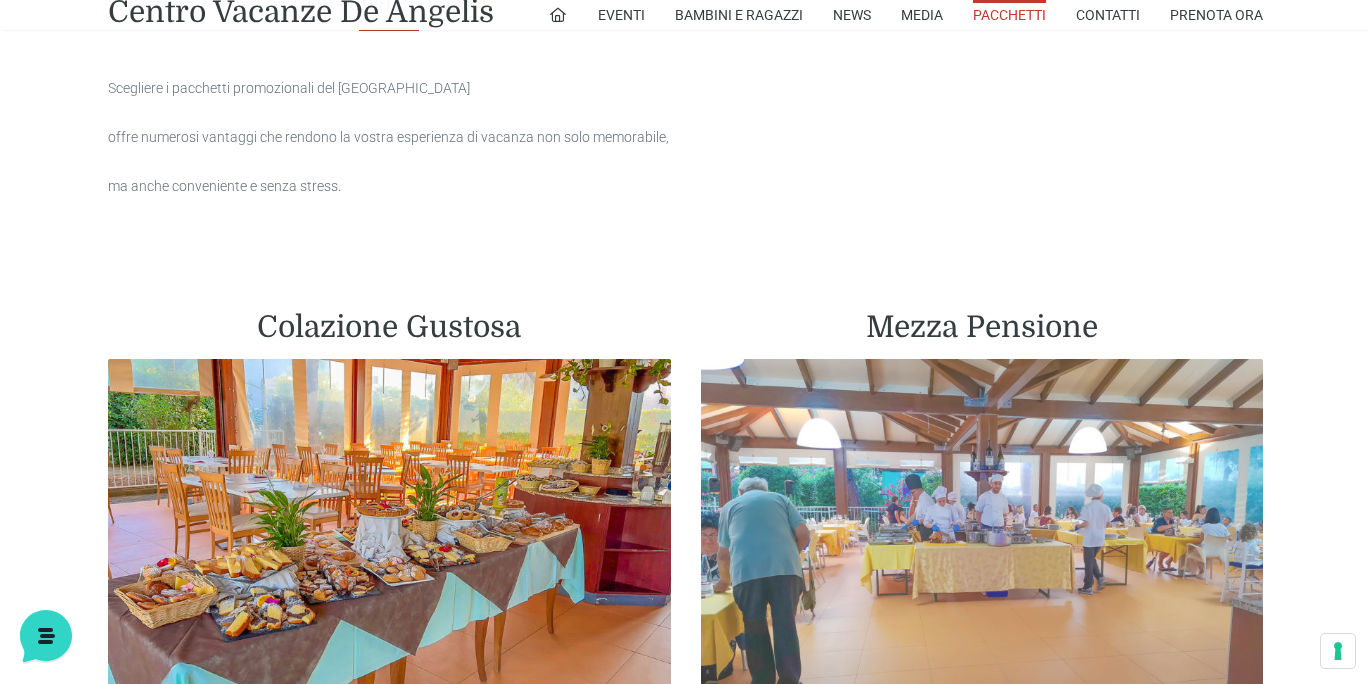 click at bounding box center (982, 535) 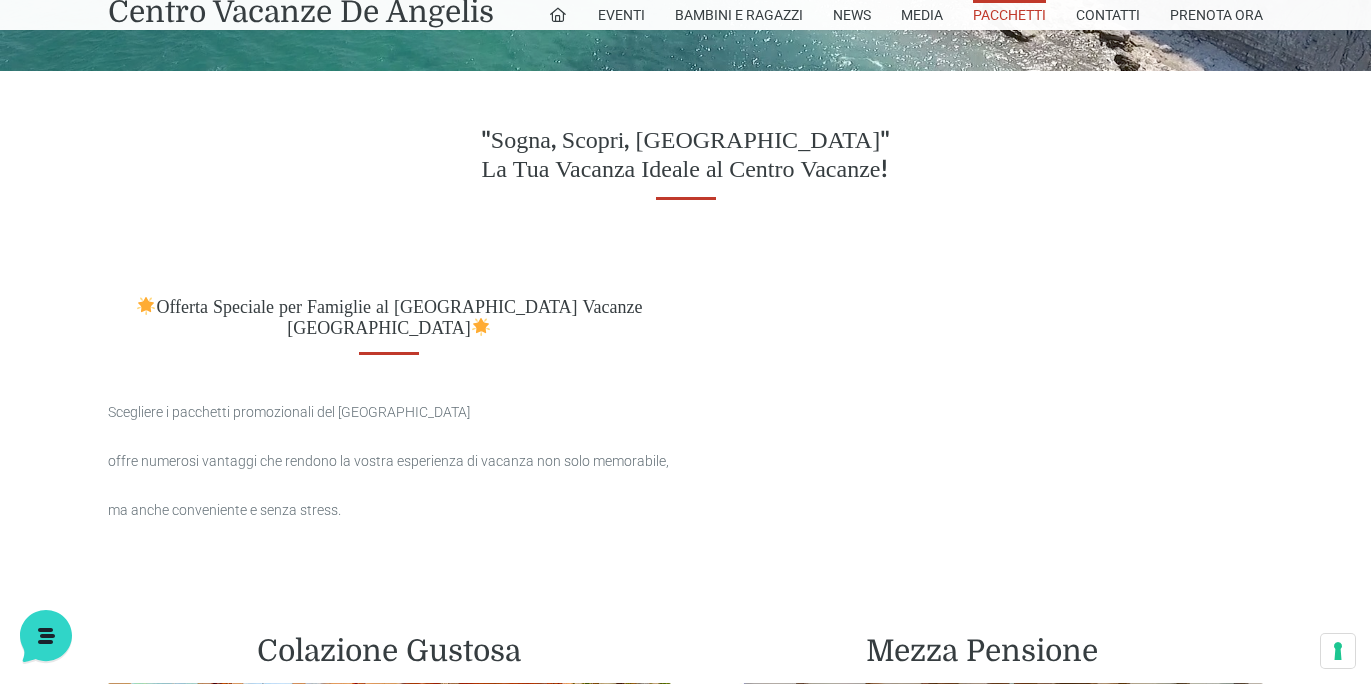 scroll, scrollTop: 0, scrollLeft: 0, axis: both 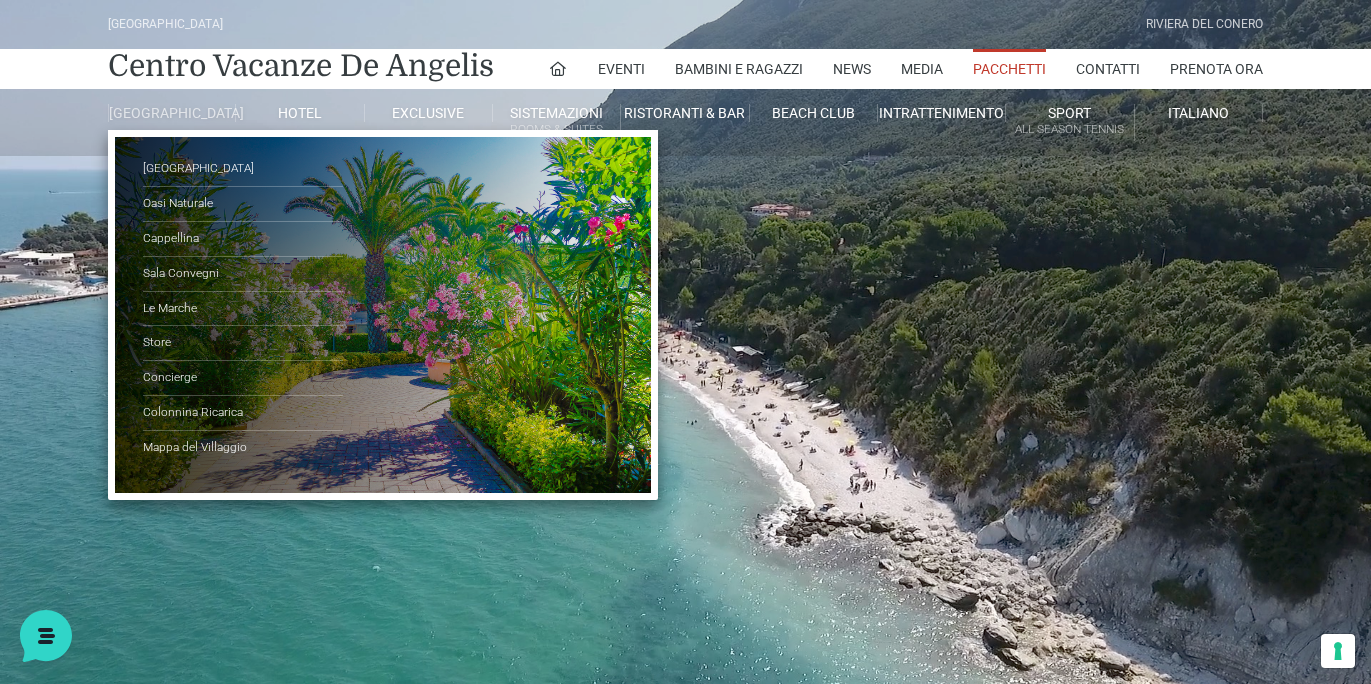 click on "[GEOGRAPHIC_DATA]" at bounding box center (172, 113) 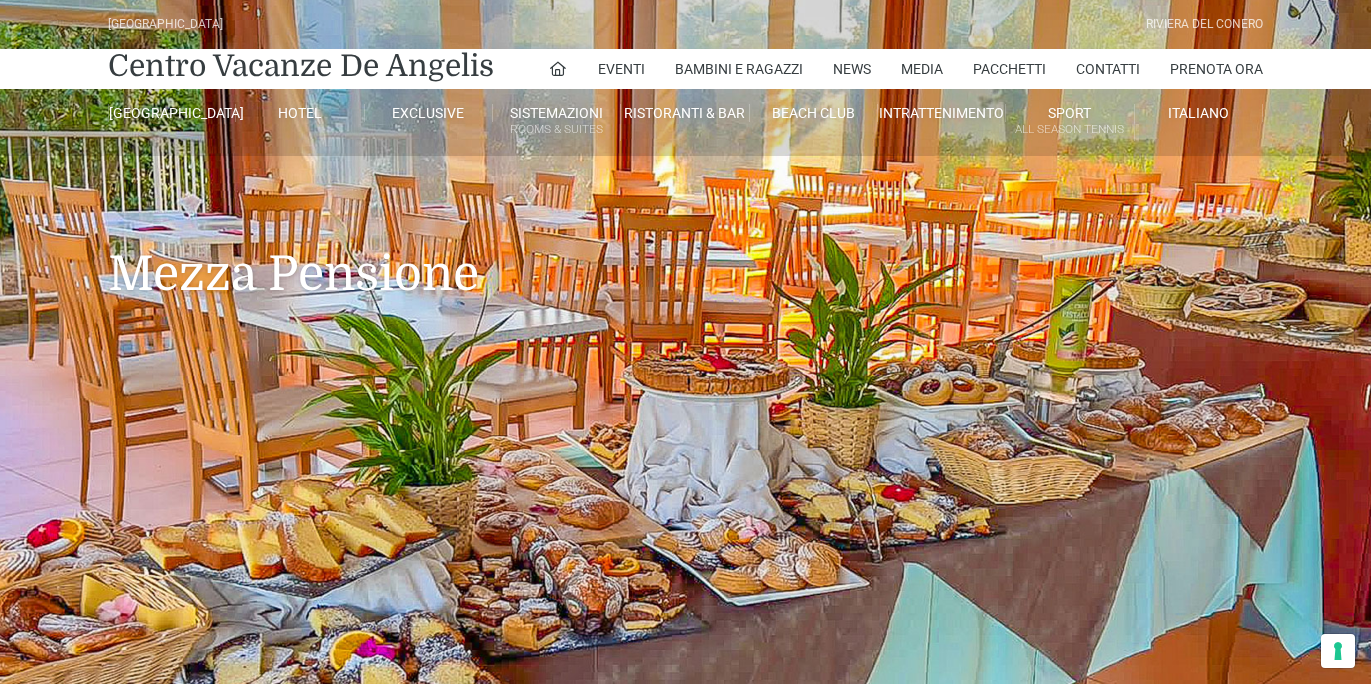 scroll, scrollTop: 0, scrollLeft: 0, axis: both 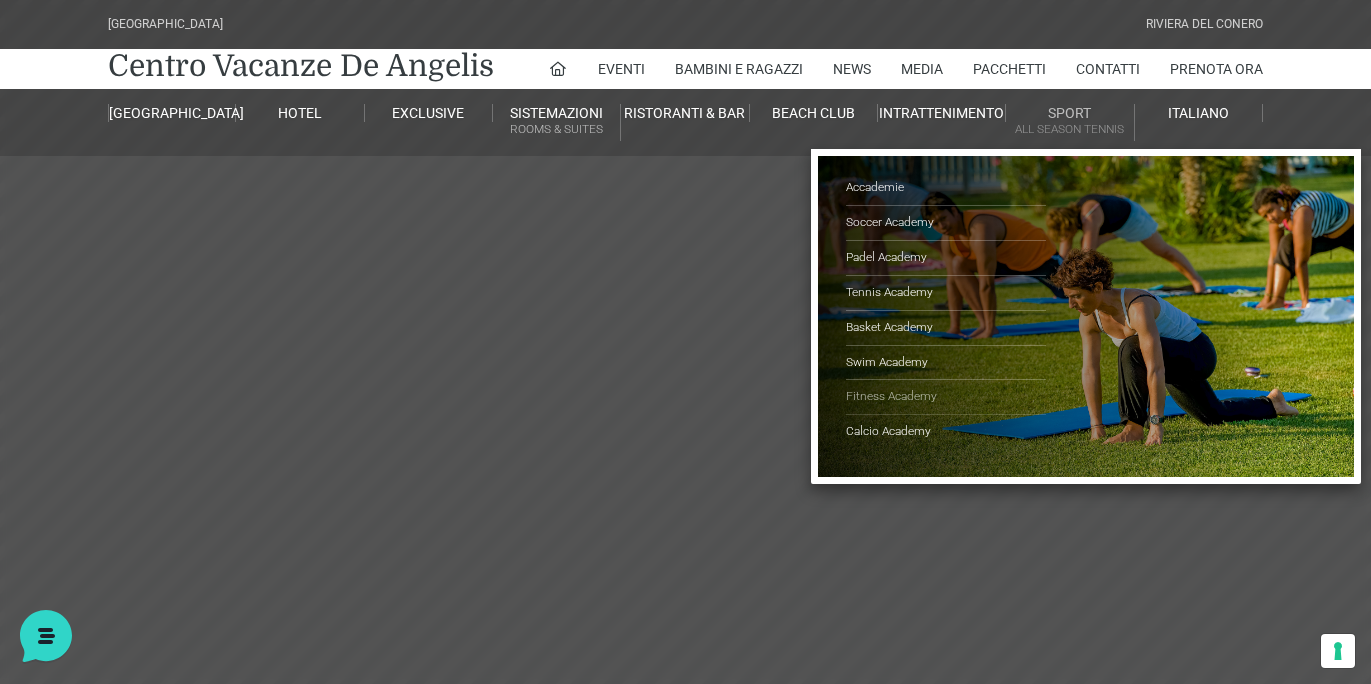 click on "Fitness Academy" at bounding box center (946, 397) 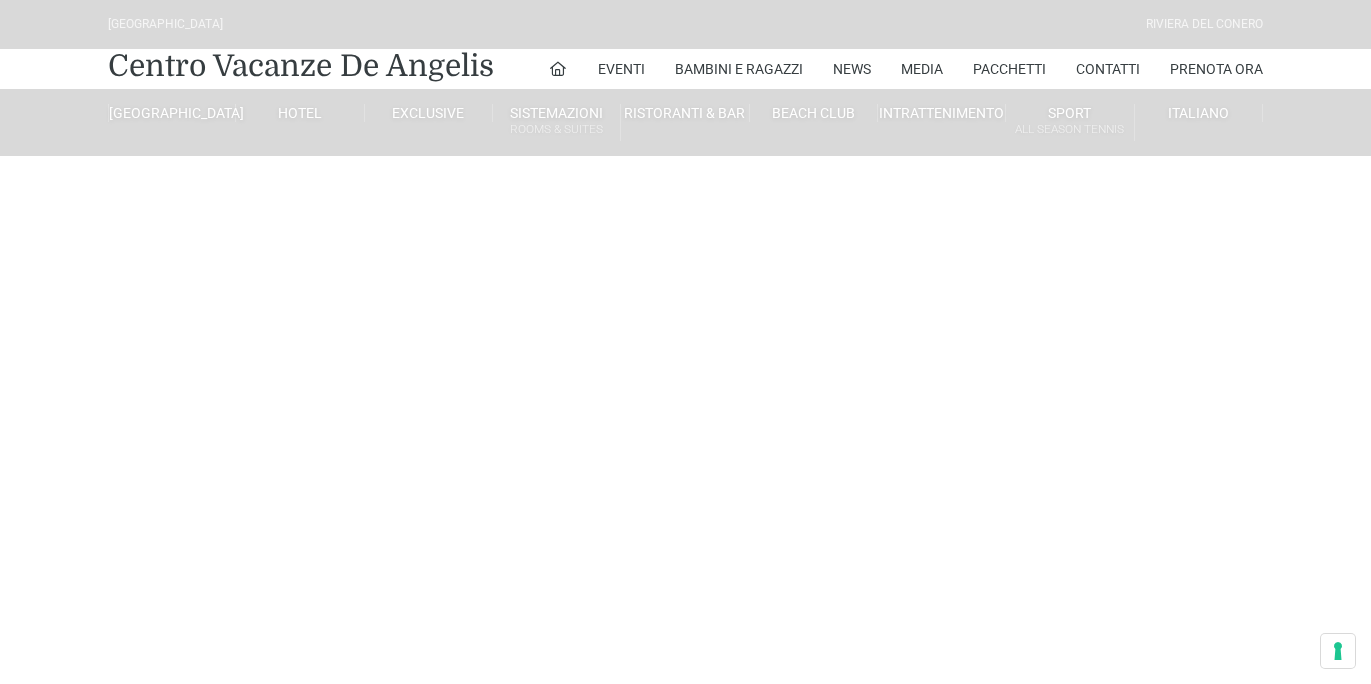 scroll, scrollTop: 0, scrollLeft: 0, axis: both 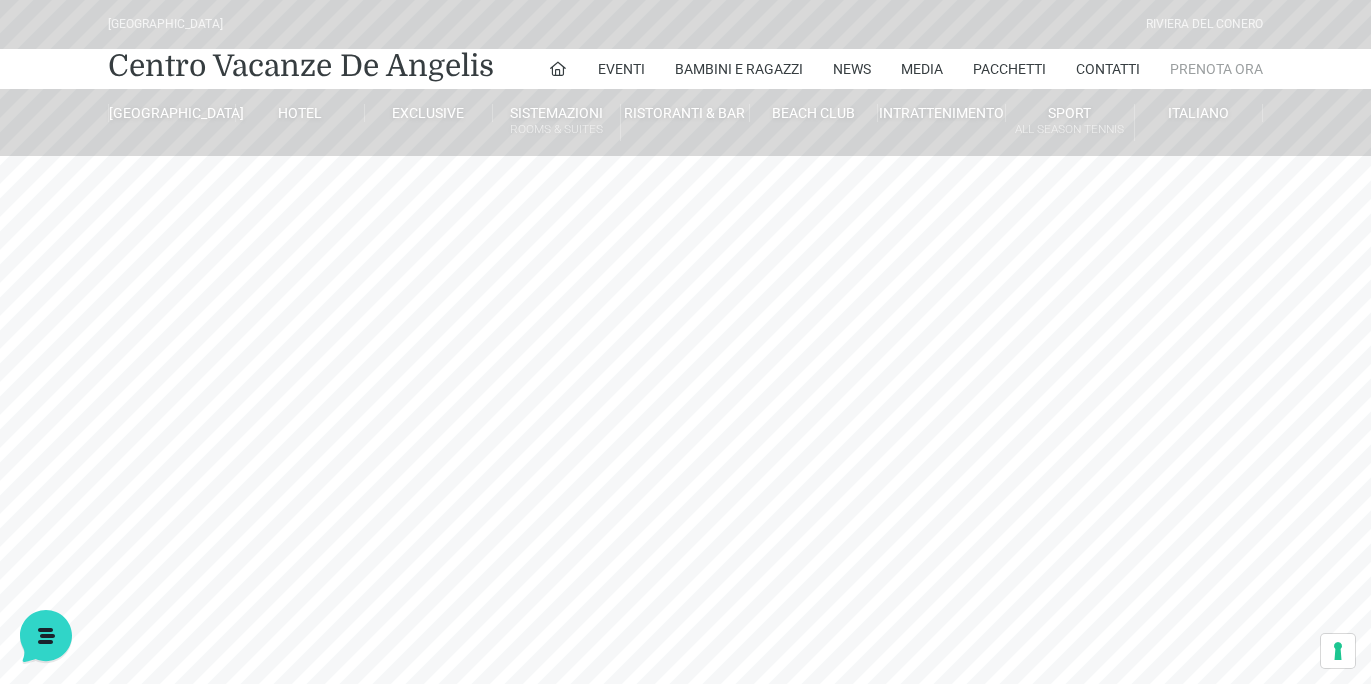 click on "Prenota Ora" at bounding box center [1216, 69] 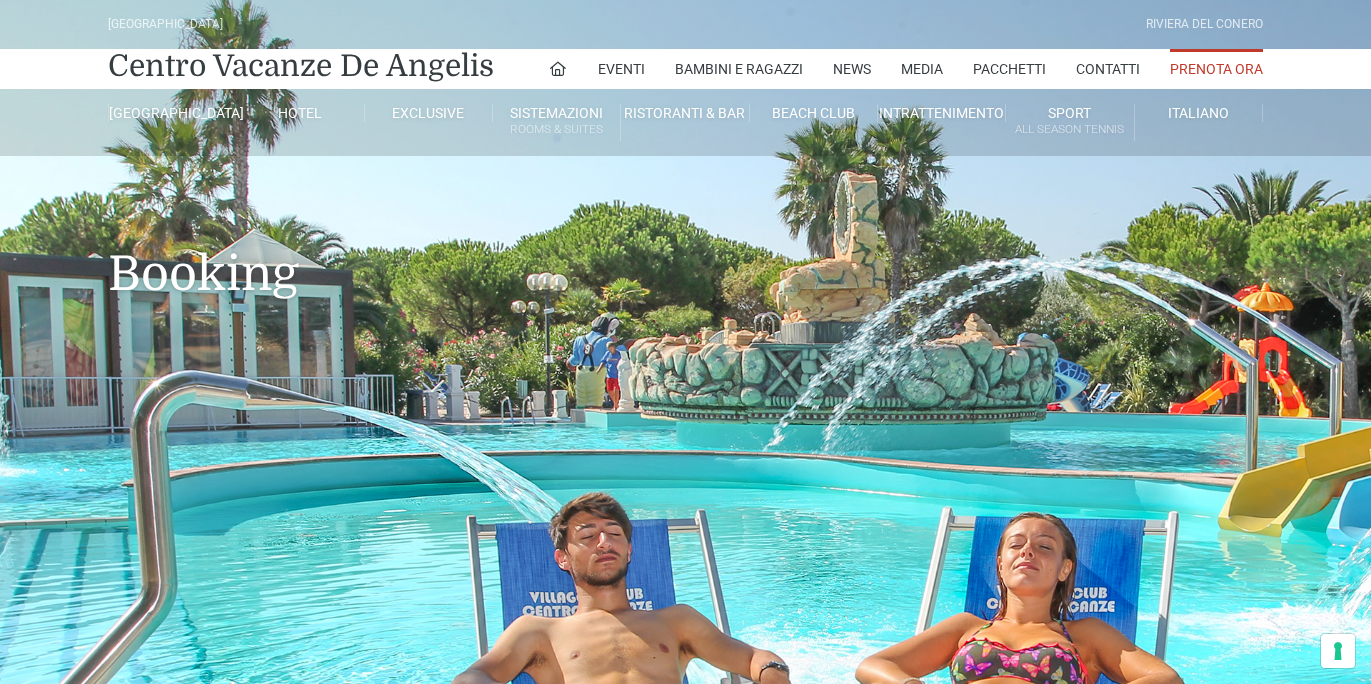 scroll, scrollTop: 0, scrollLeft: 0, axis: both 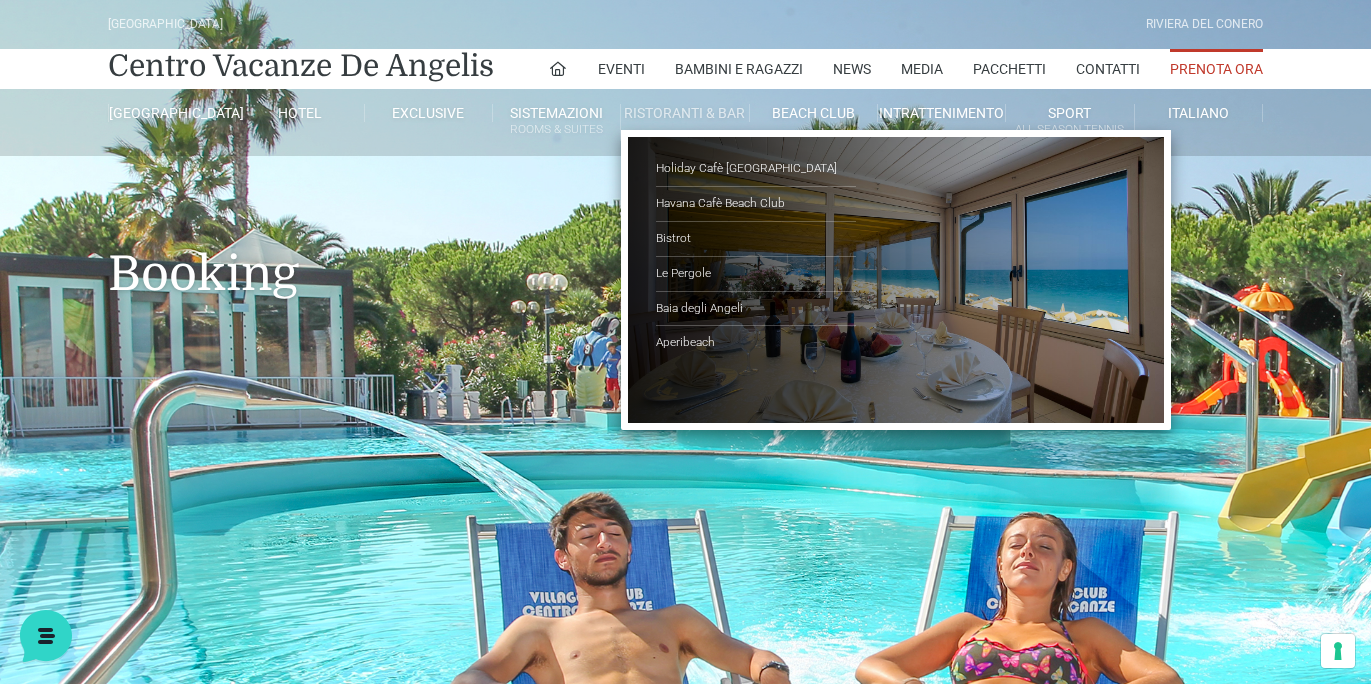 click on "Ristoranti & Bar" at bounding box center (685, 113) 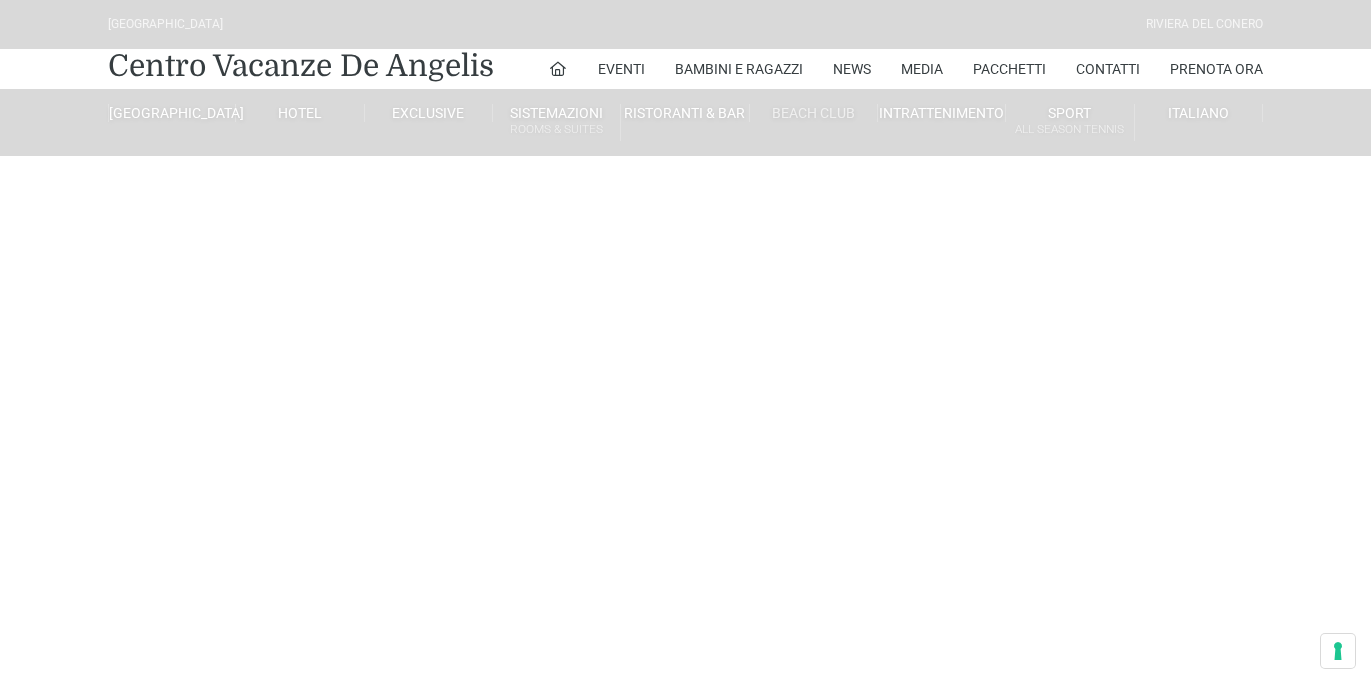 scroll, scrollTop: 0, scrollLeft: 0, axis: both 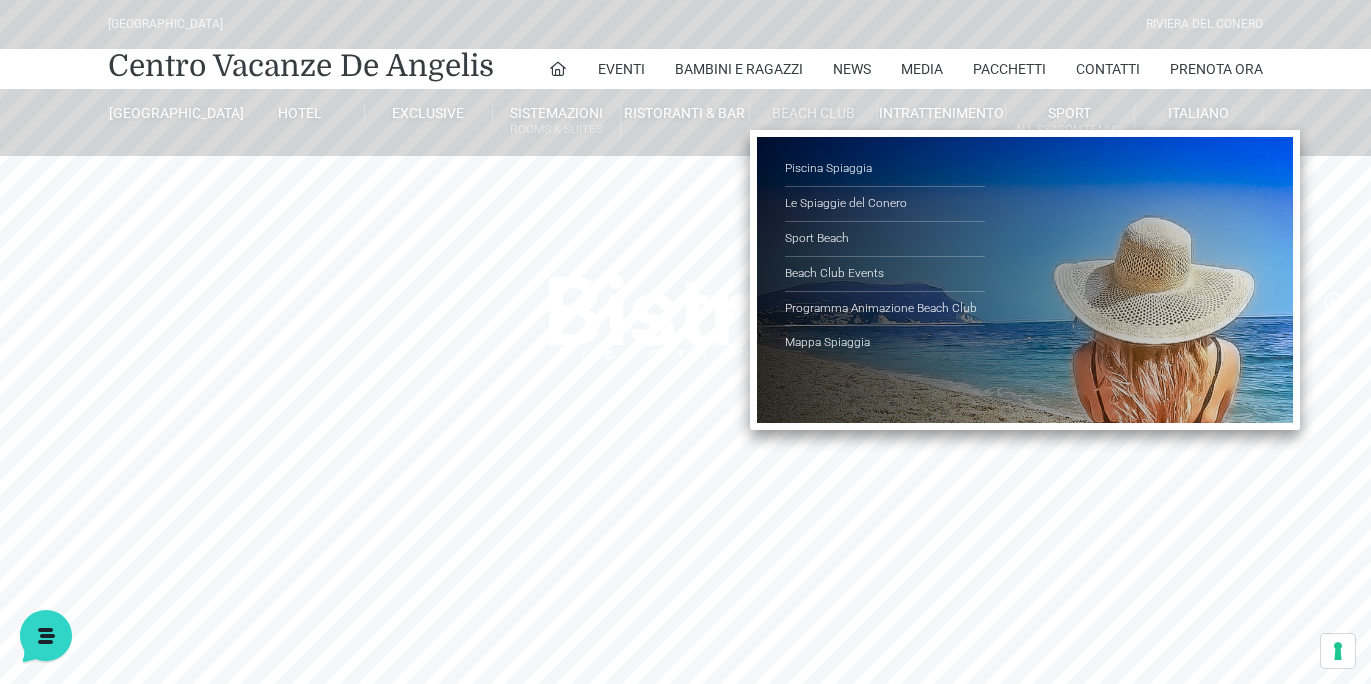 click on "Beach Club" at bounding box center [814, 113] 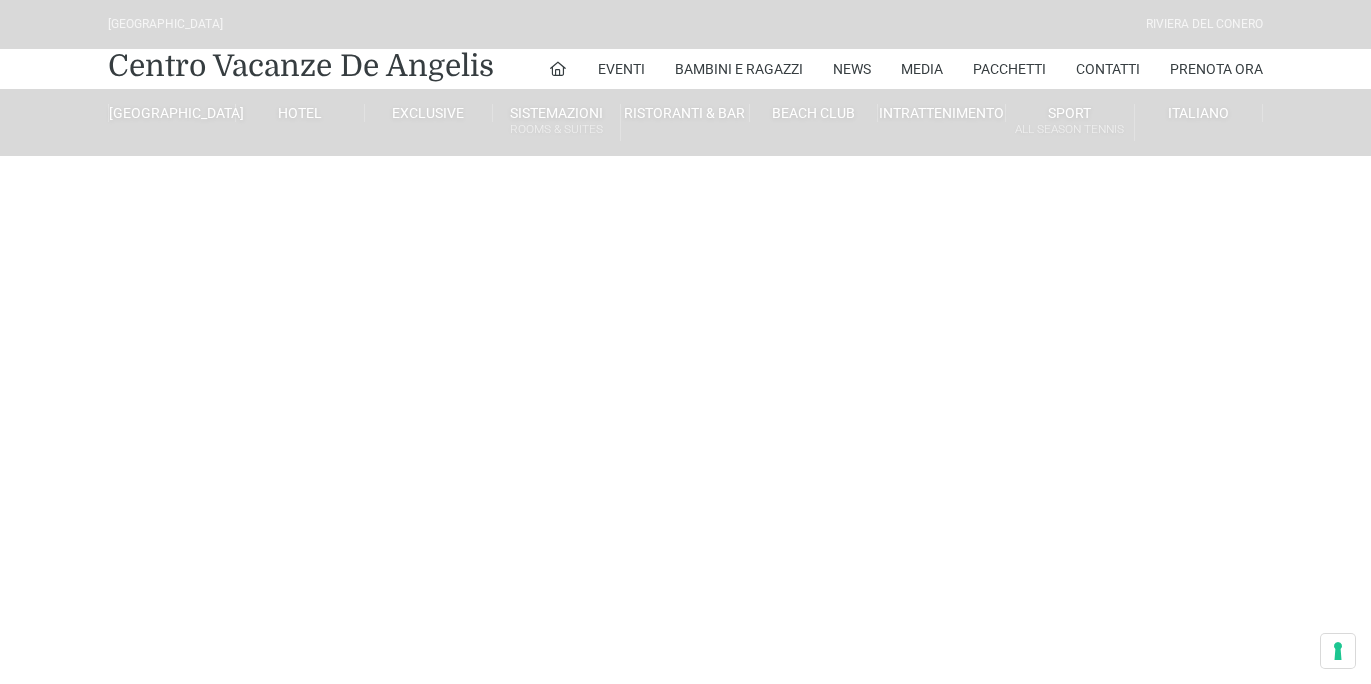 scroll, scrollTop: 0, scrollLeft: 0, axis: both 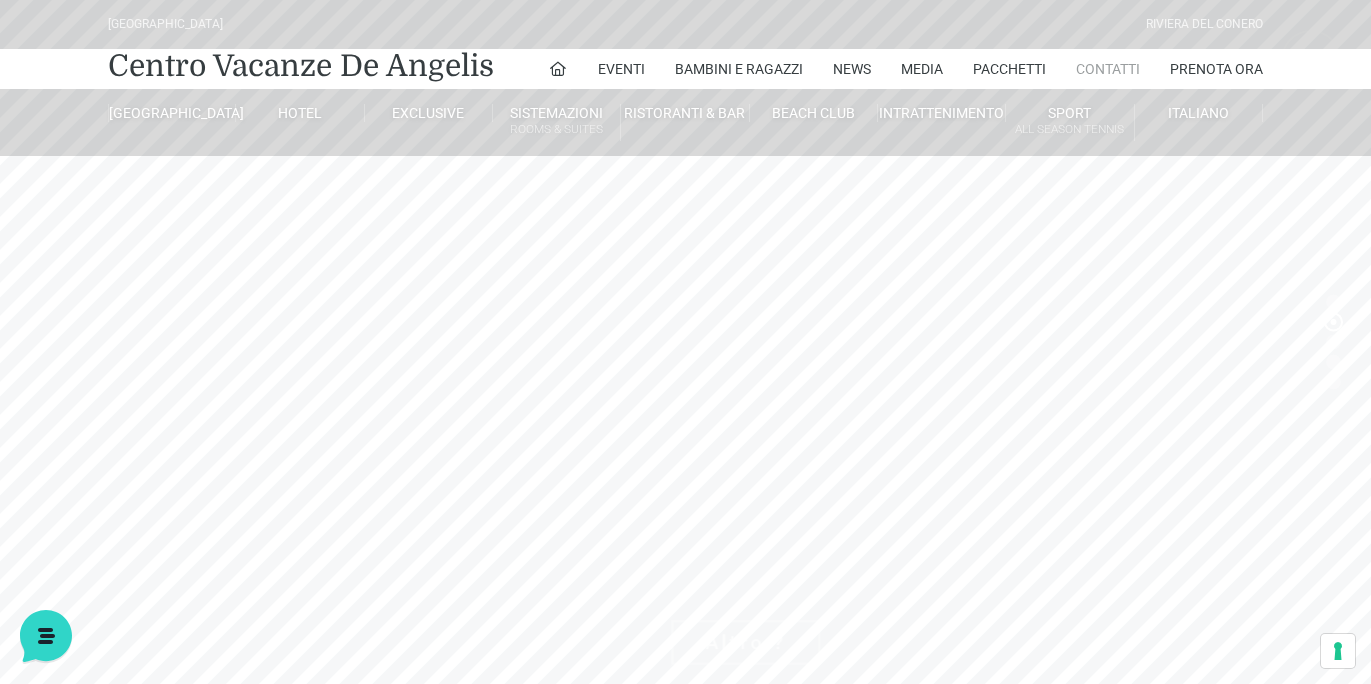 click on "Contatti" at bounding box center [1108, 69] 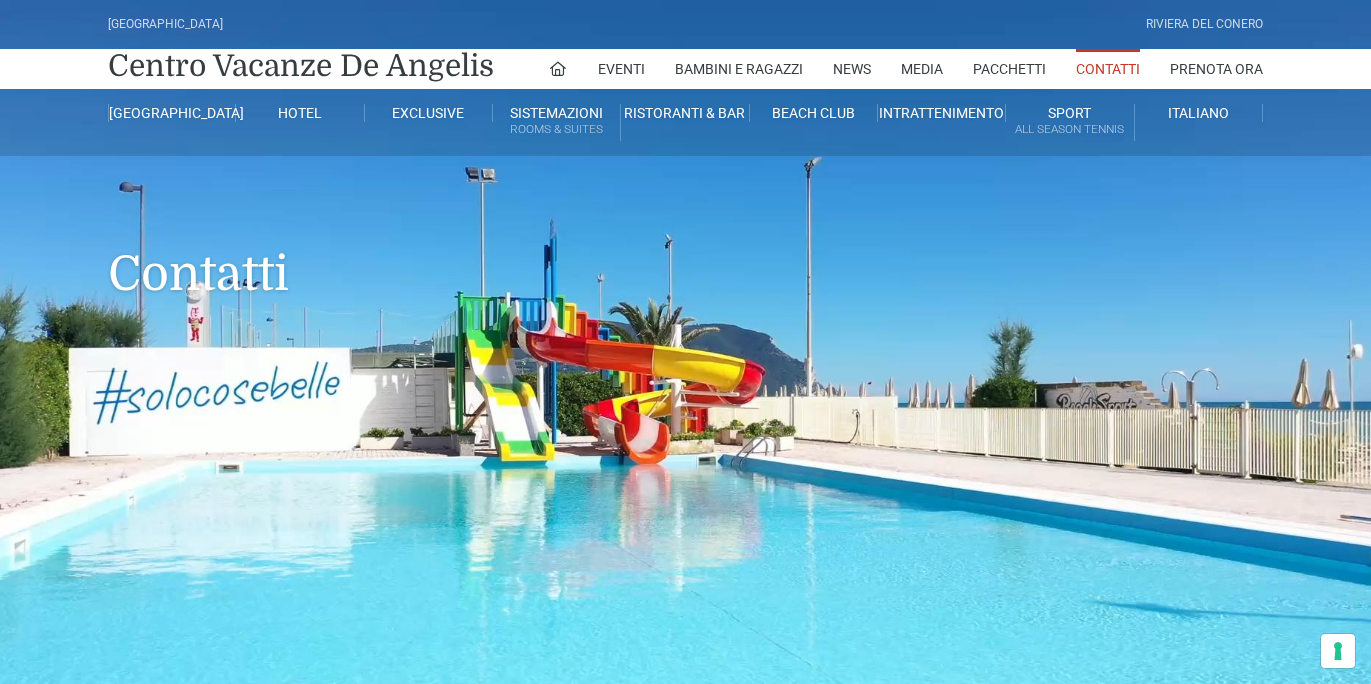 scroll, scrollTop: 0, scrollLeft: 0, axis: both 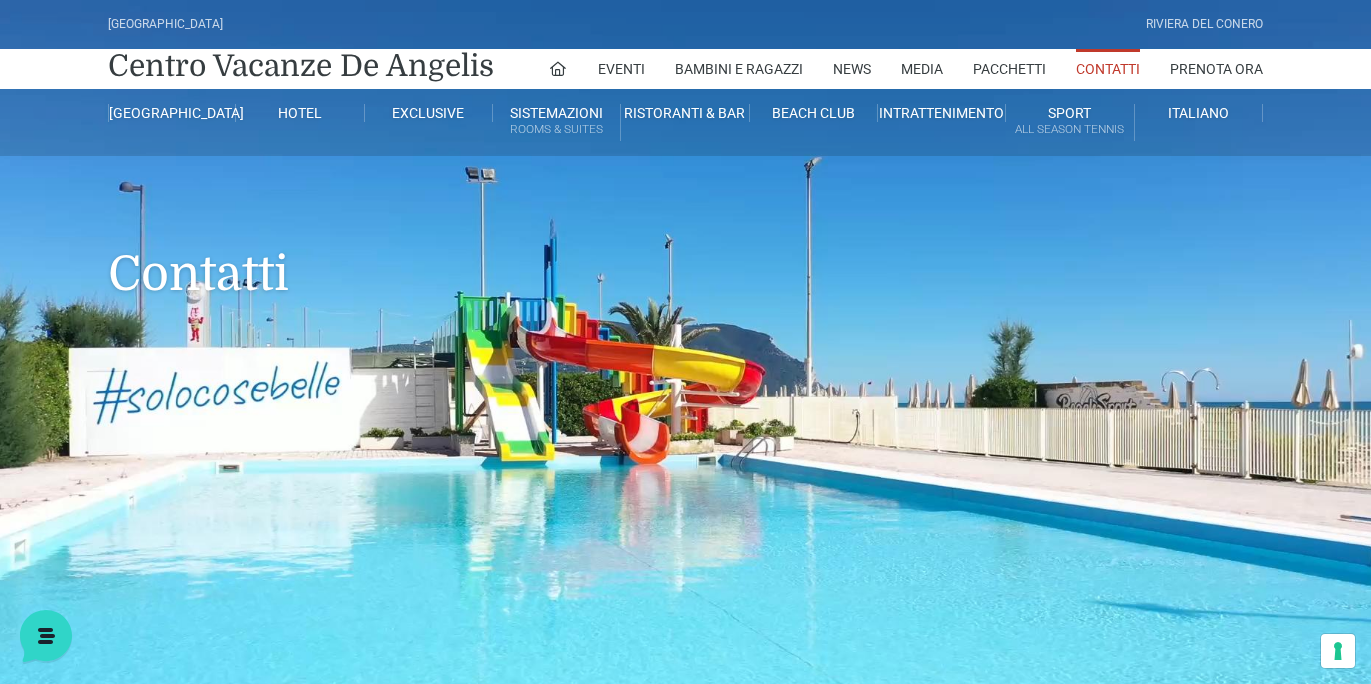 click on "Contatti" at bounding box center [1108, 69] 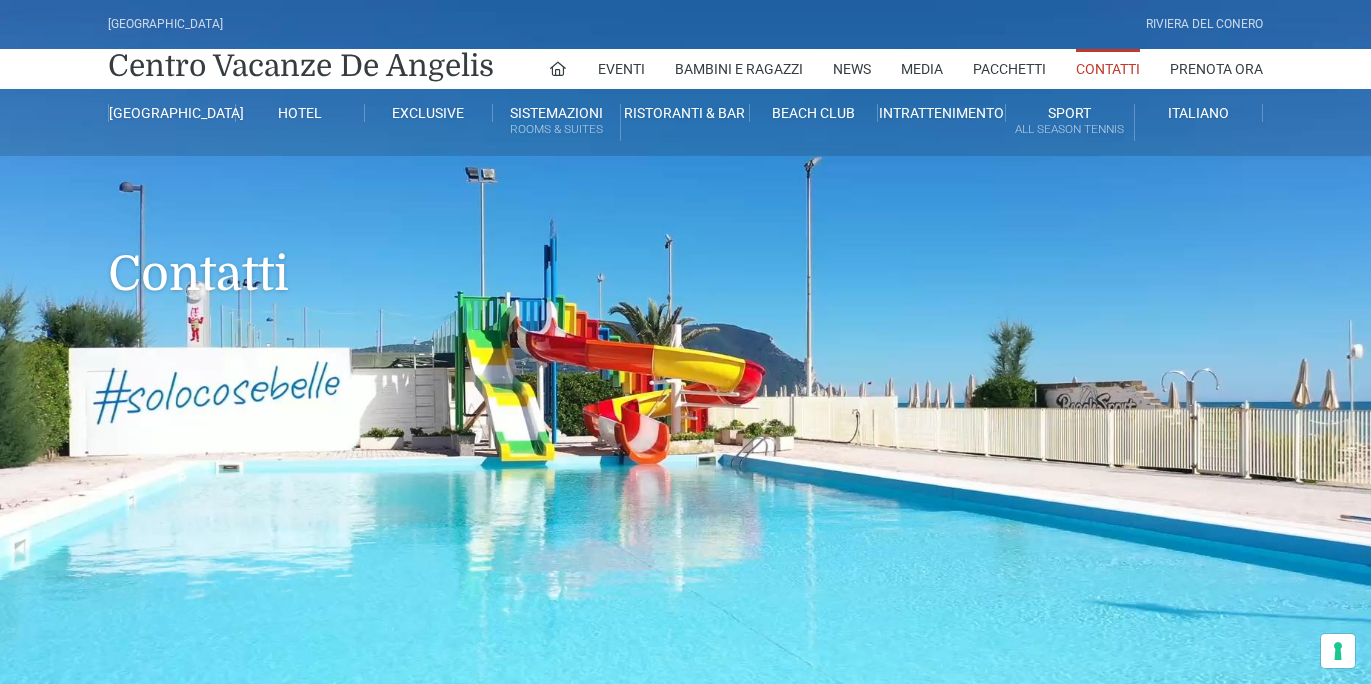 scroll, scrollTop: 0, scrollLeft: 0, axis: both 